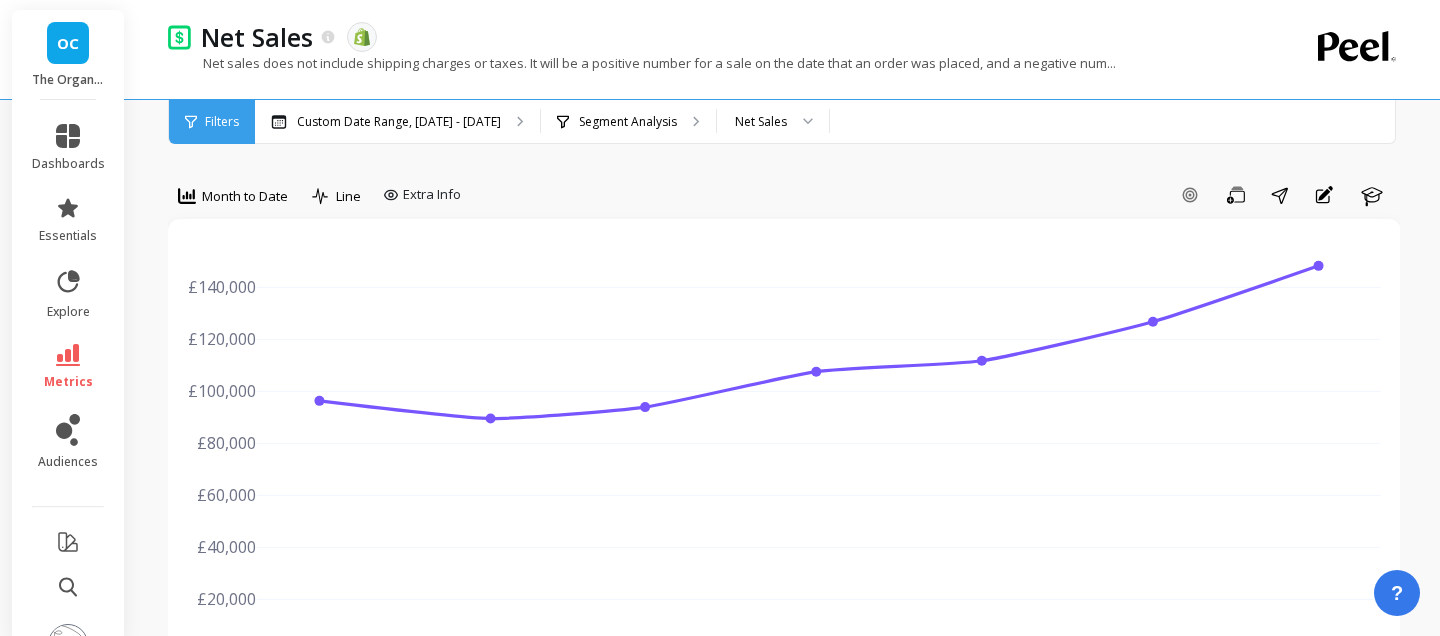 scroll, scrollTop: 0, scrollLeft: 0, axis: both 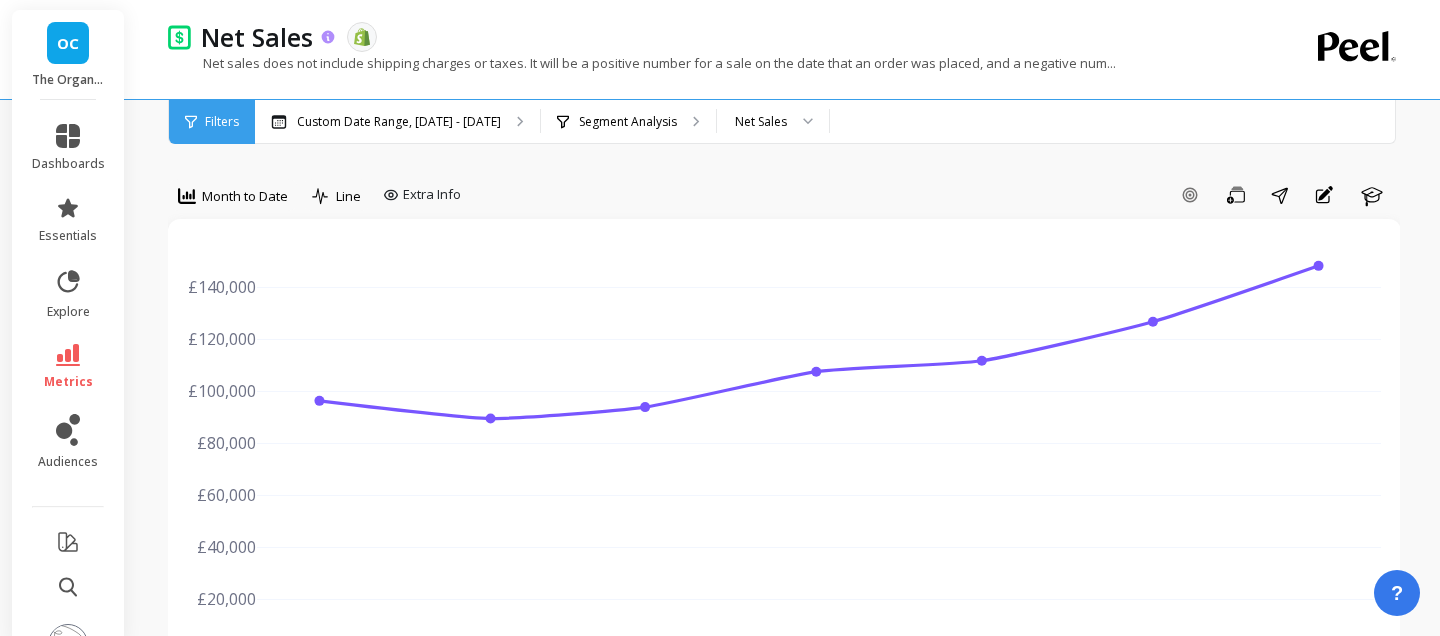 click 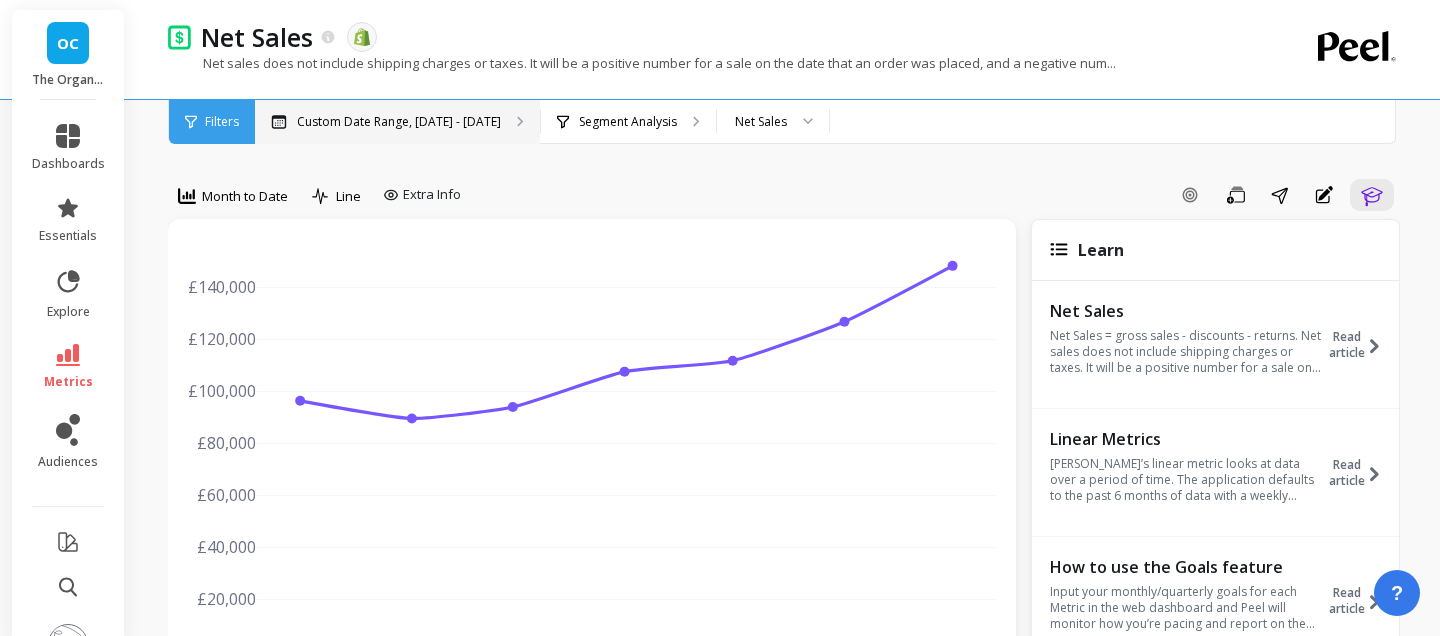 click on "Custom Date Range,  [DATE] - [DATE]" at bounding box center [397, 122] 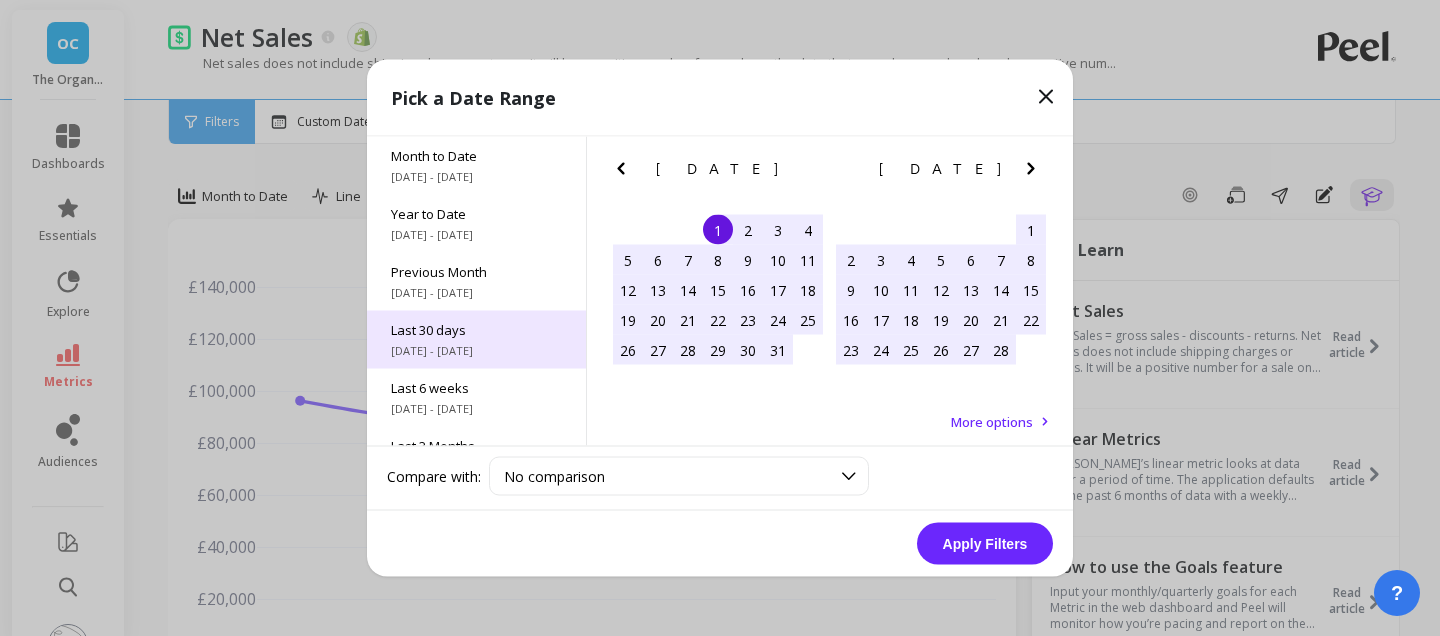 scroll, scrollTop: 271, scrollLeft: 0, axis: vertical 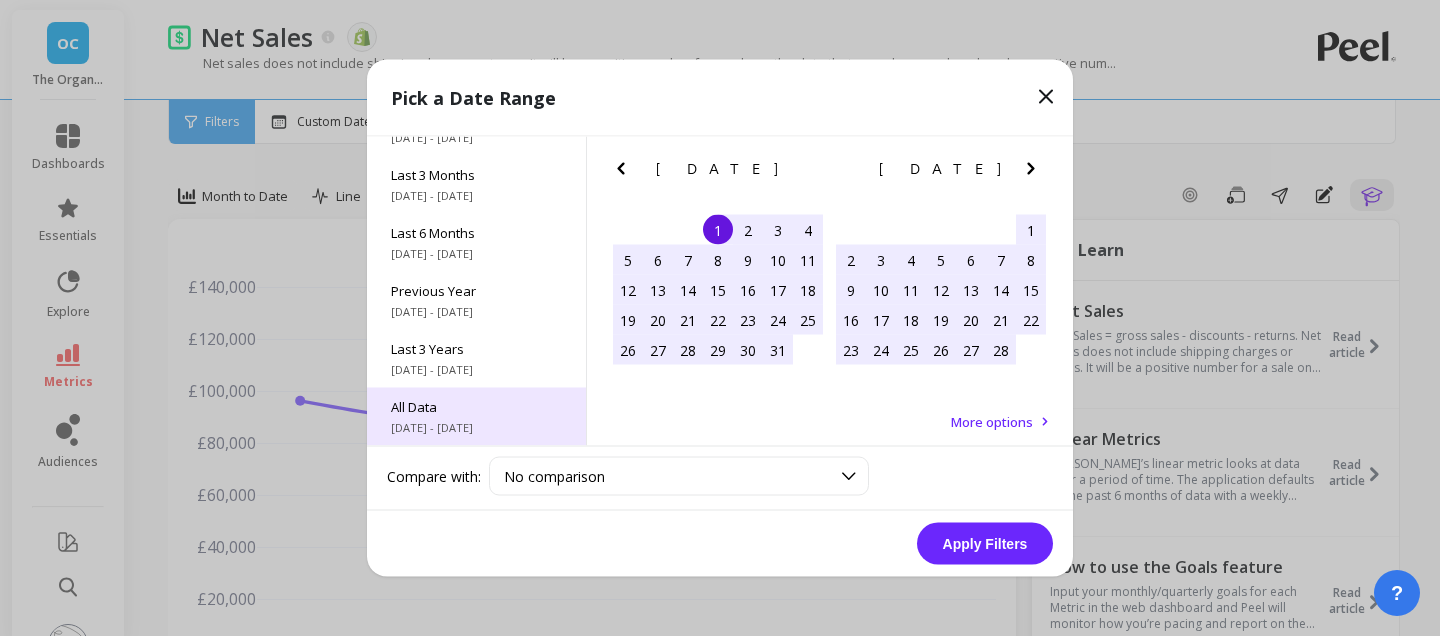 click on "All Data" at bounding box center [476, 407] 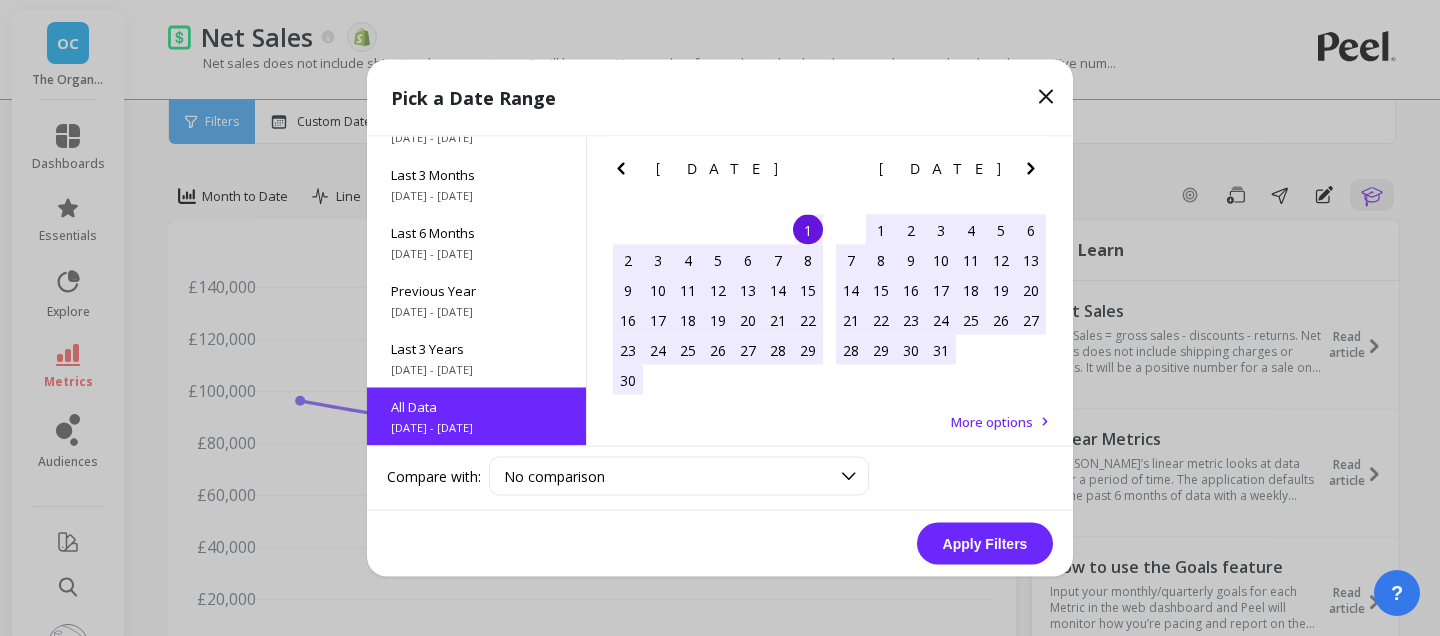 scroll, scrollTop: 1, scrollLeft: 0, axis: vertical 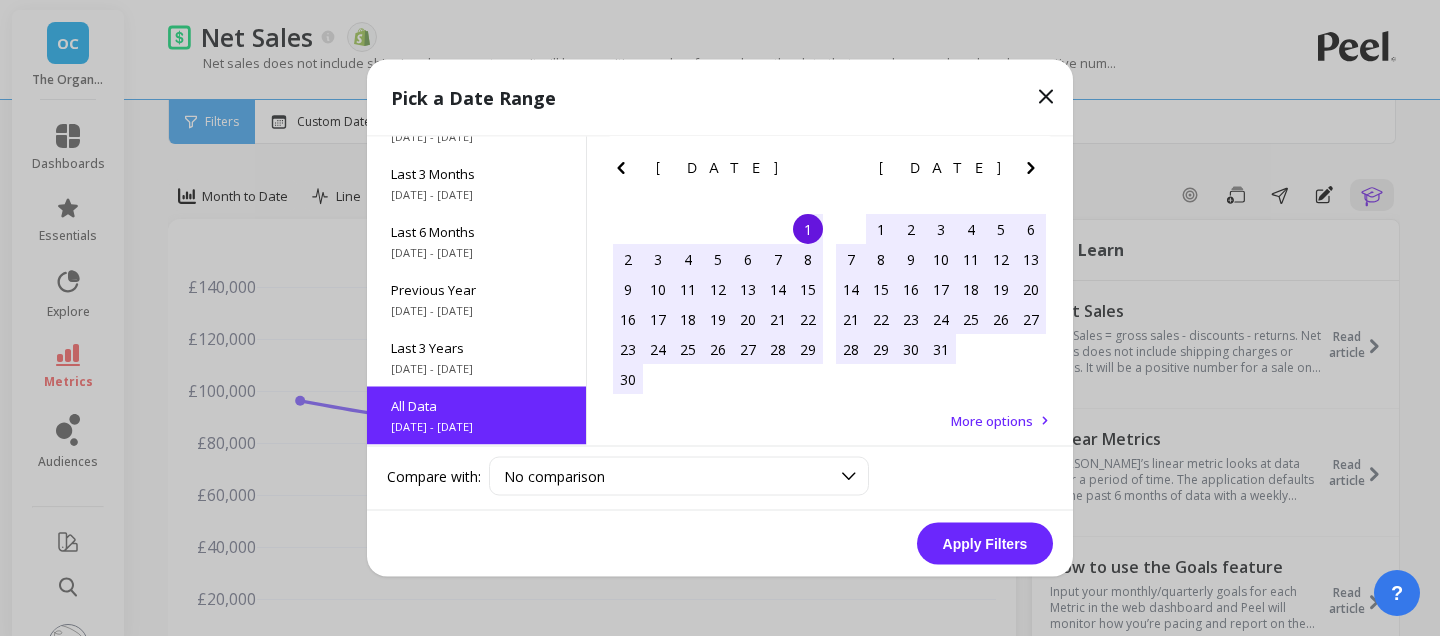 click on "Apply Filters" at bounding box center (985, 544) 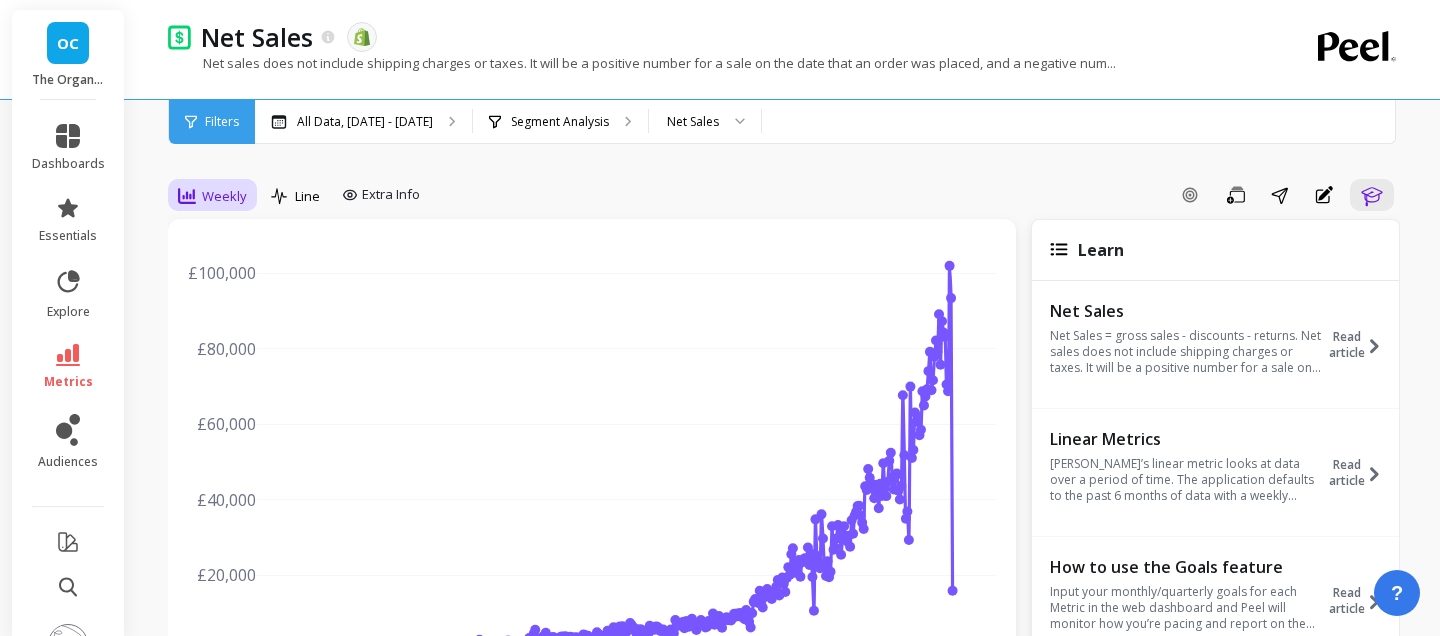 click on "Weekly" at bounding box center (224, 196) 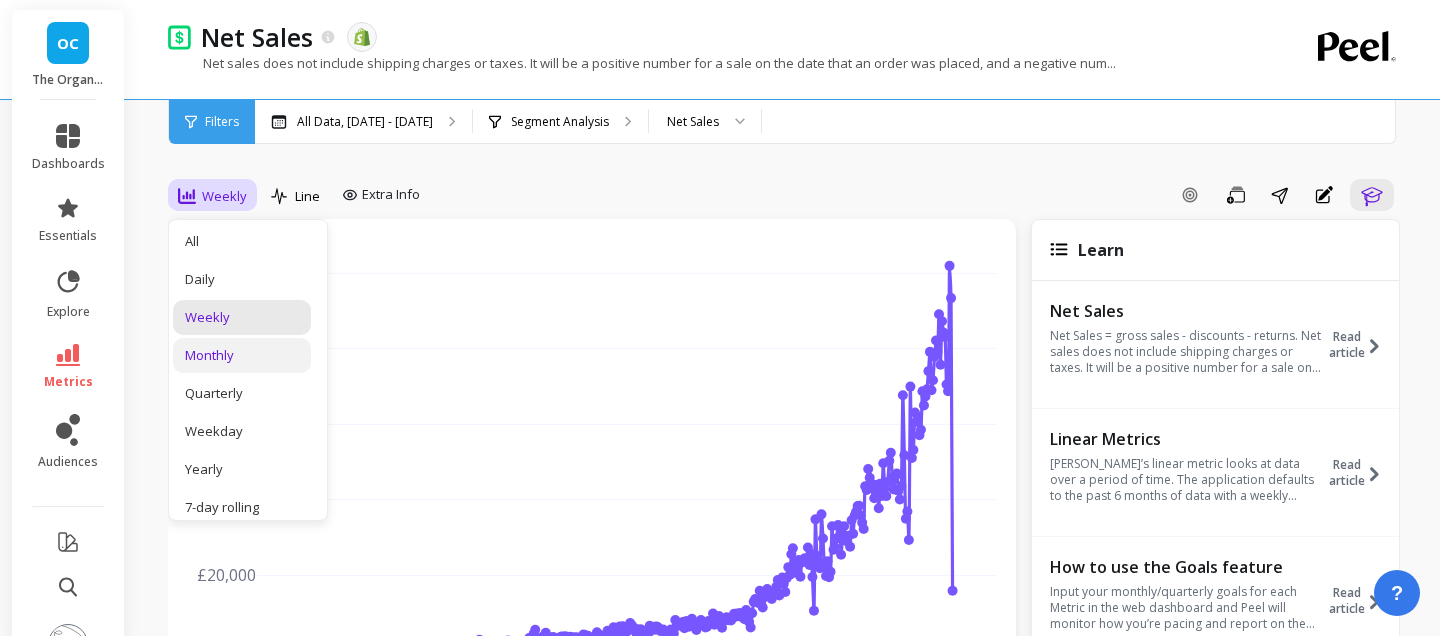 click on "Monthly" at bounding box center (242, 355) 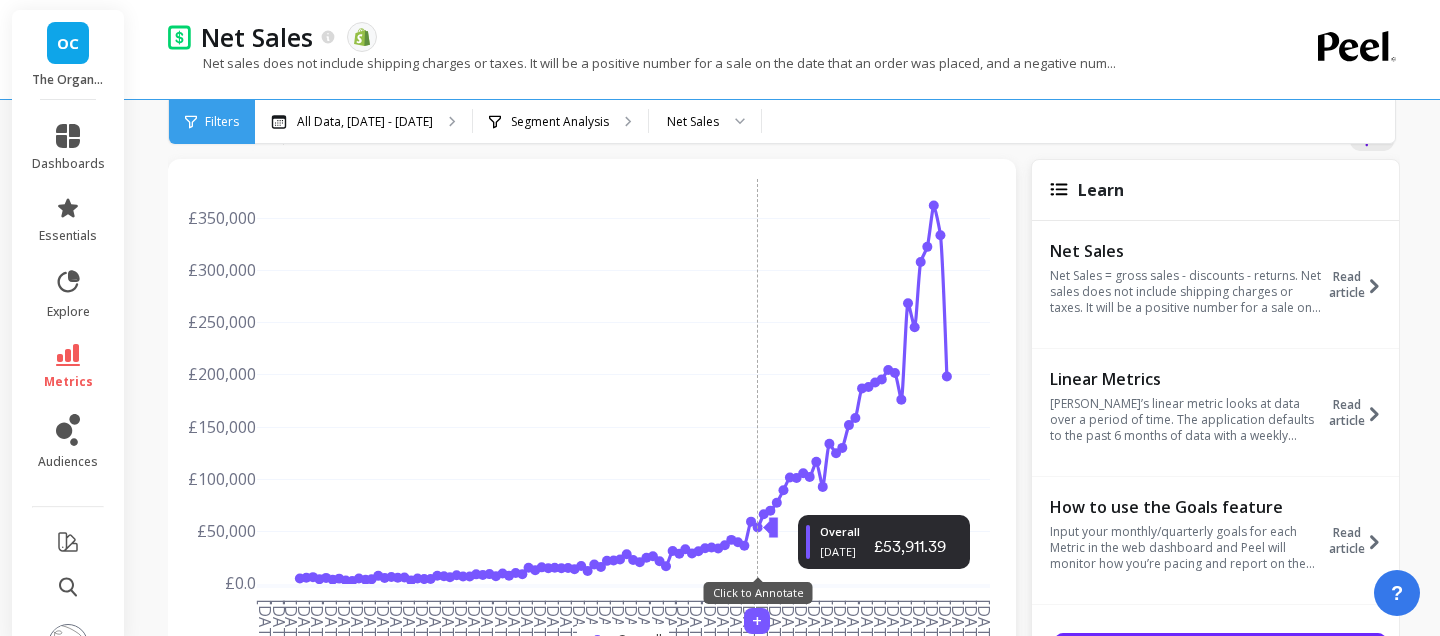 scroll, scrollTop: 0, scrollLeft: 0, axis: both 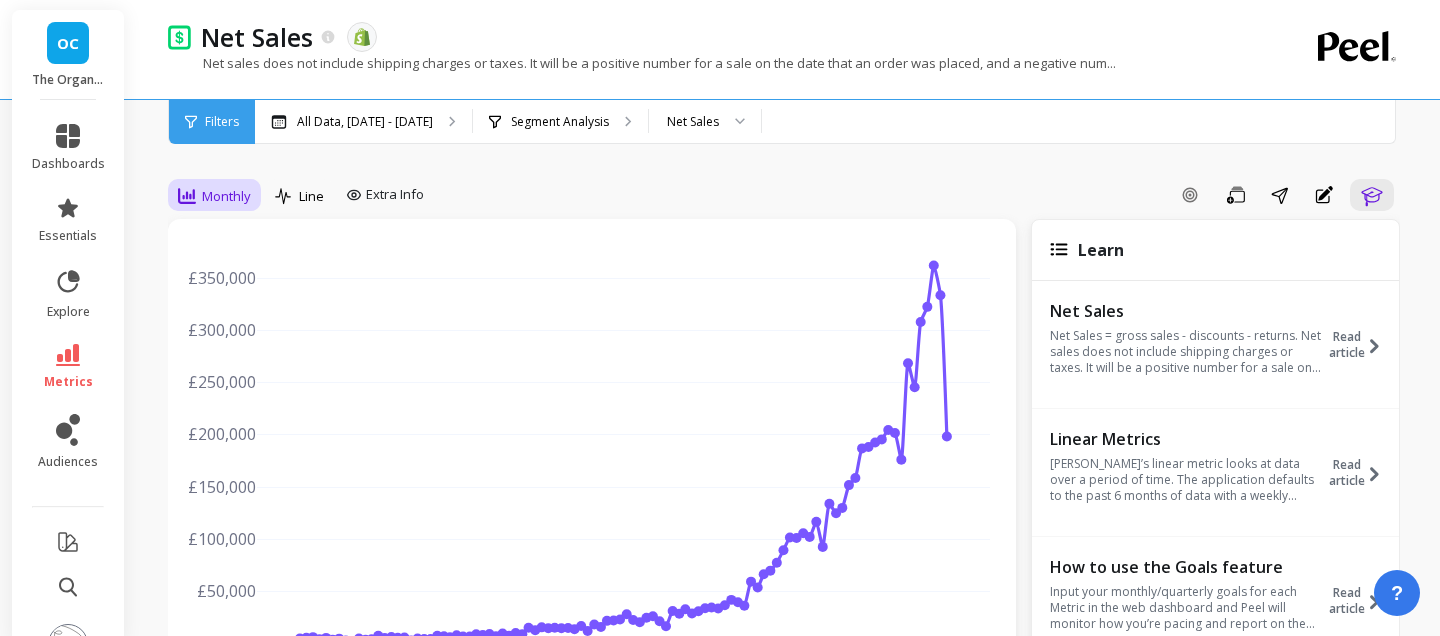 click on "Monthly" at bounding box center (214, 196) 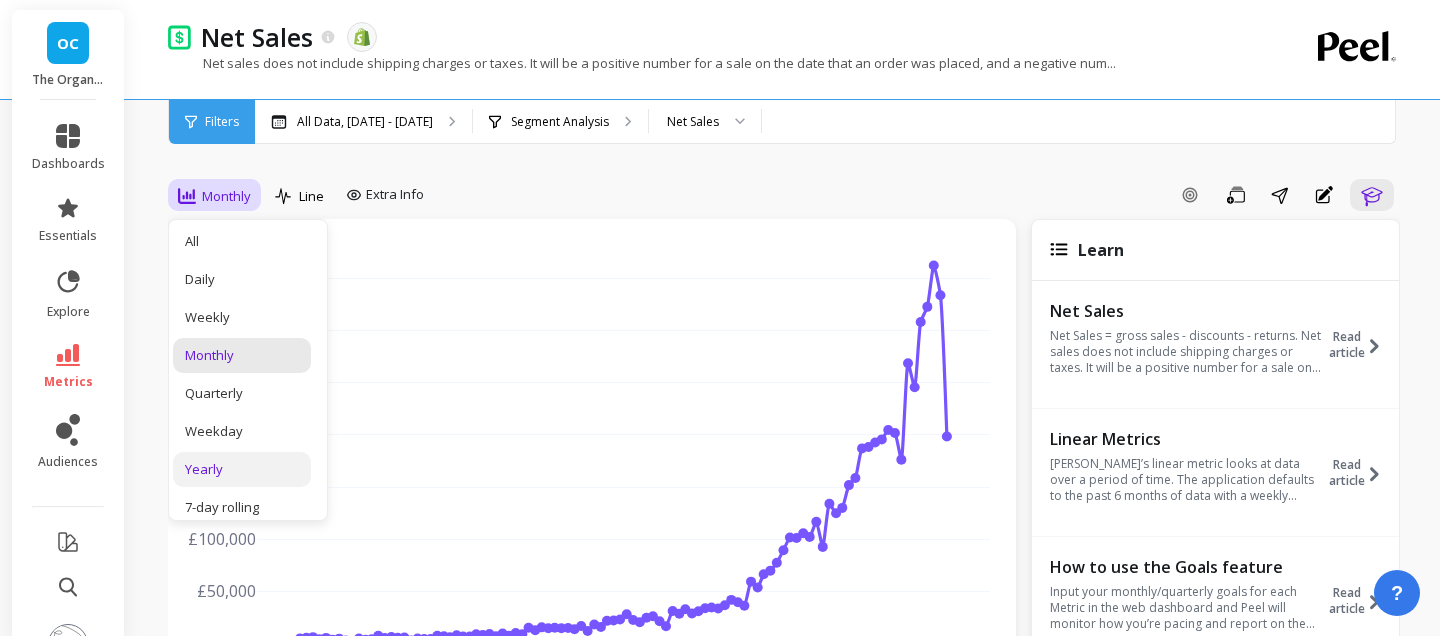 click on "Yearly" at bounding box center [242, 469] 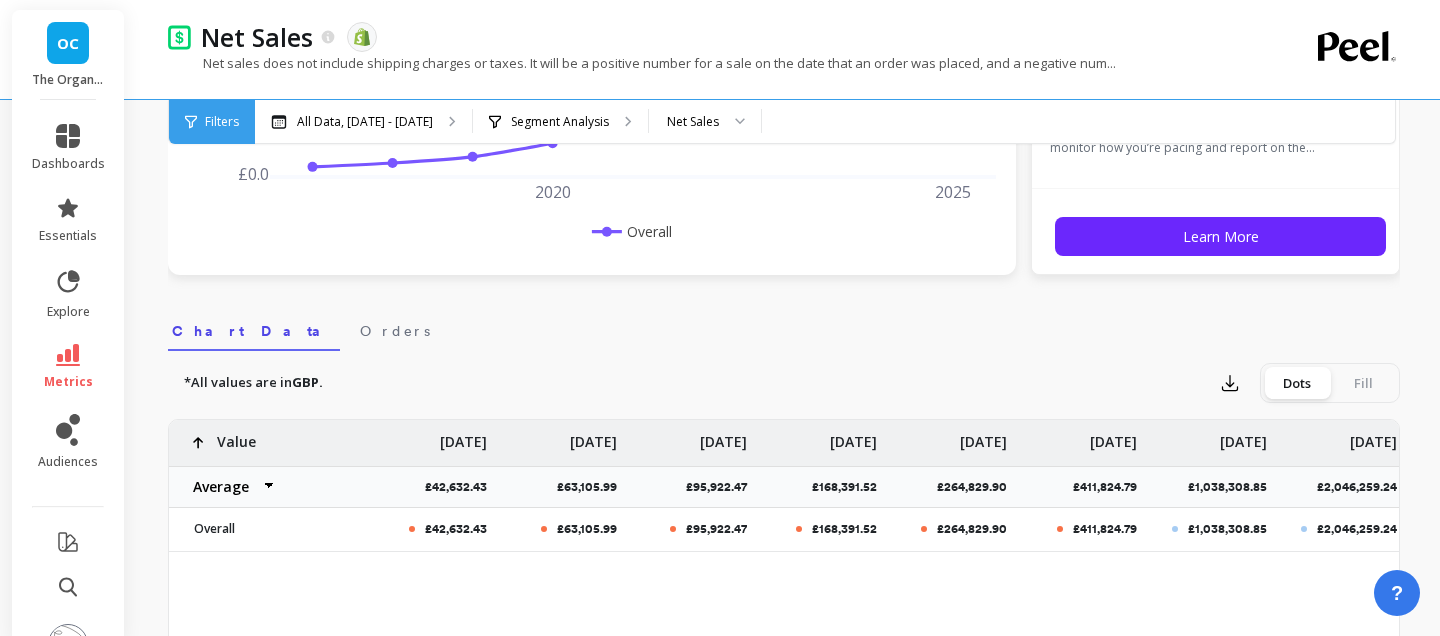 scroll, scrollTop: 0, scrollLeft: 0, axis: both 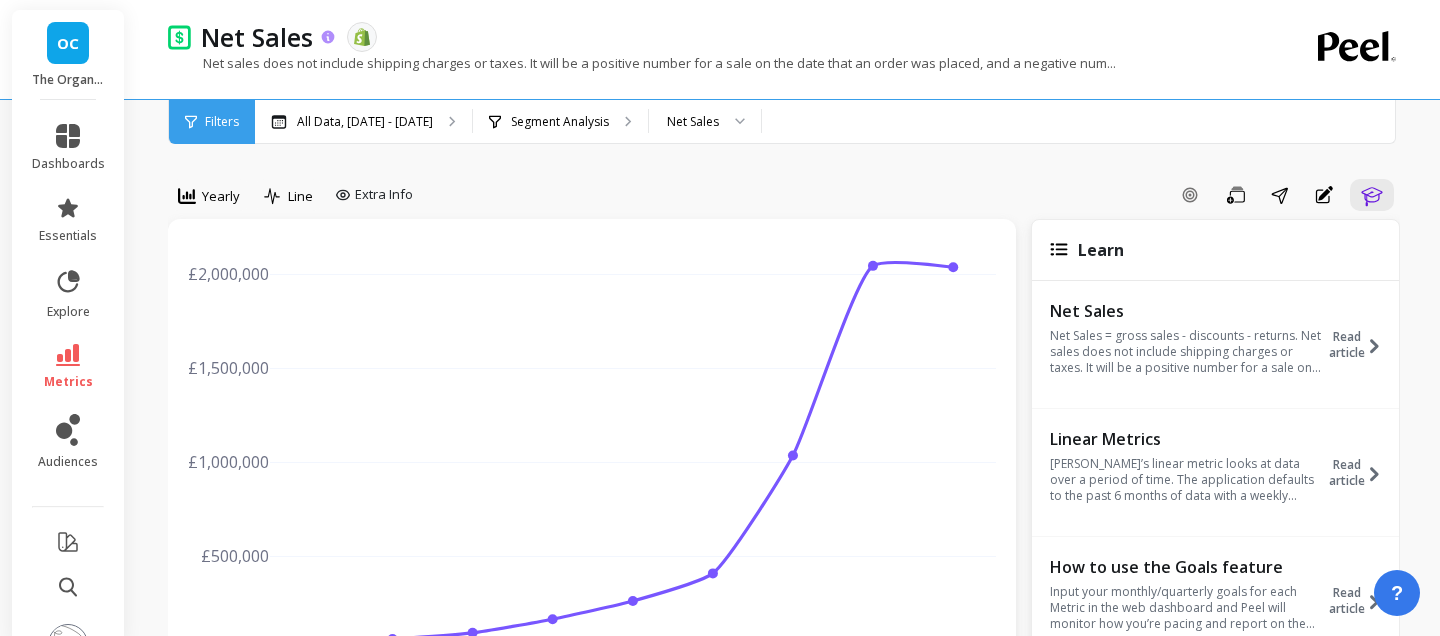 click 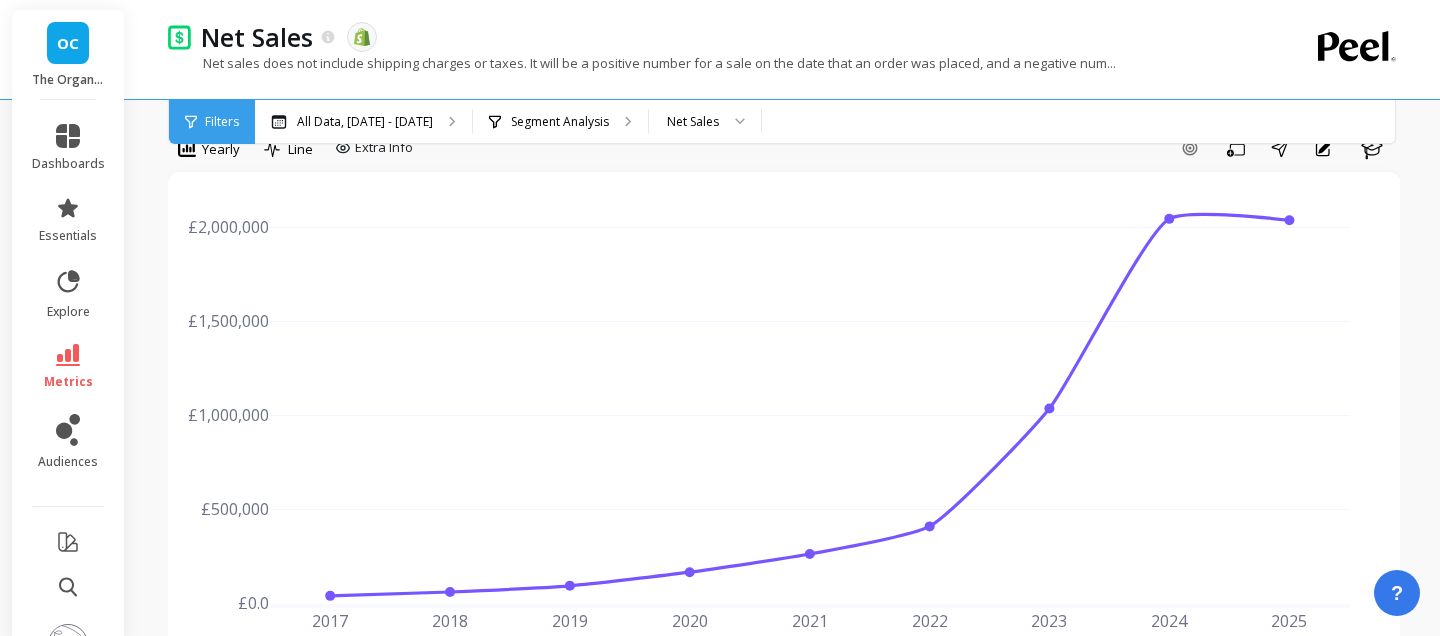 scroll, scrollTop: 31, scrollLeft: 0, axis: vertical 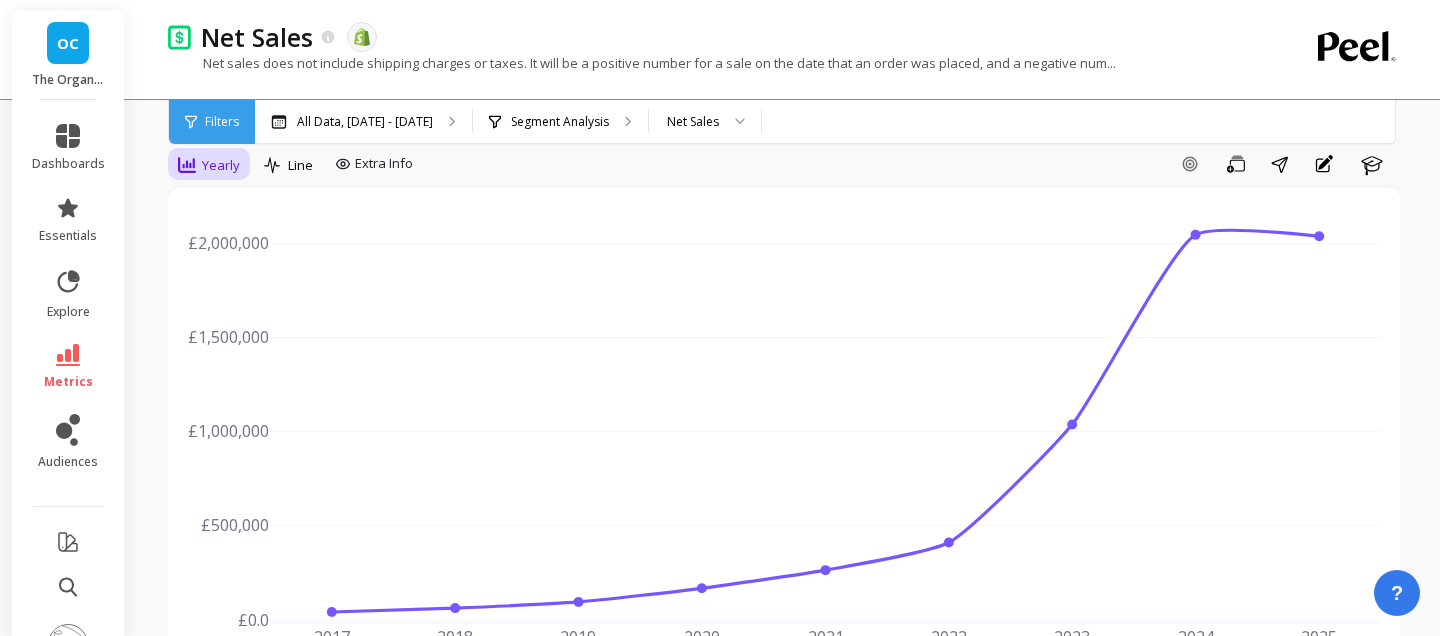 click 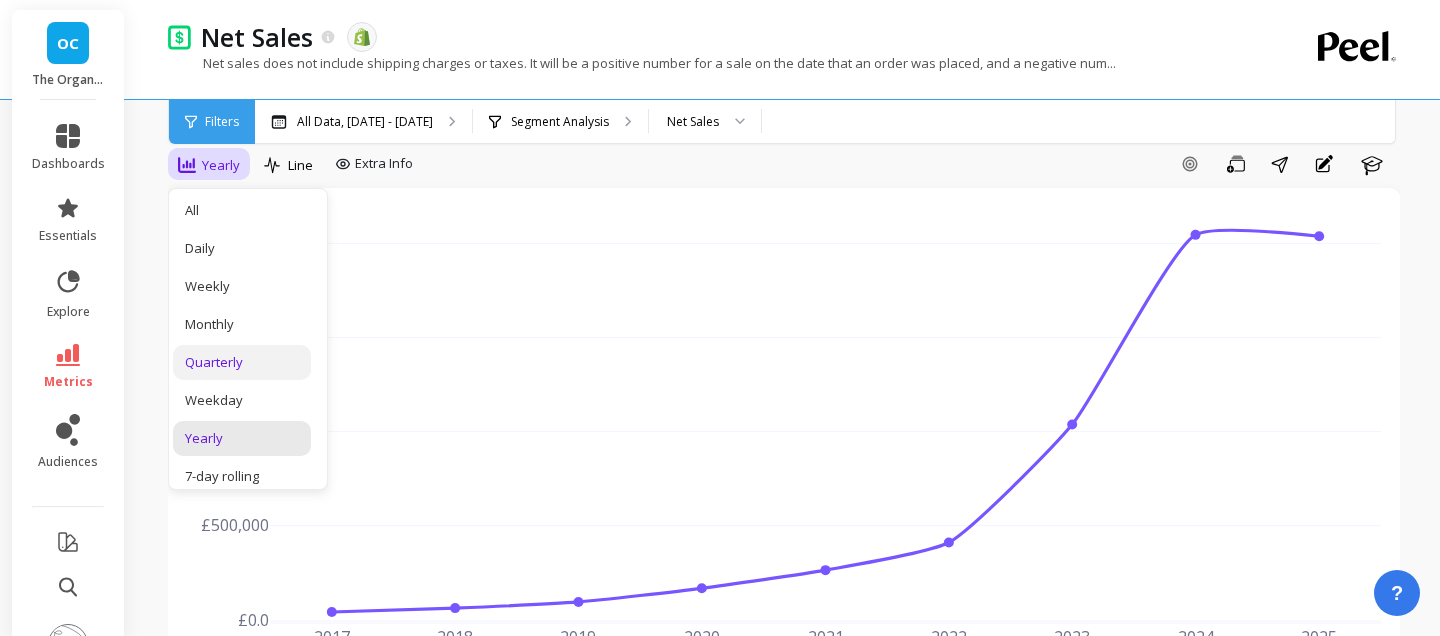 click on "Quarterly" at bounding box center (242, 362) 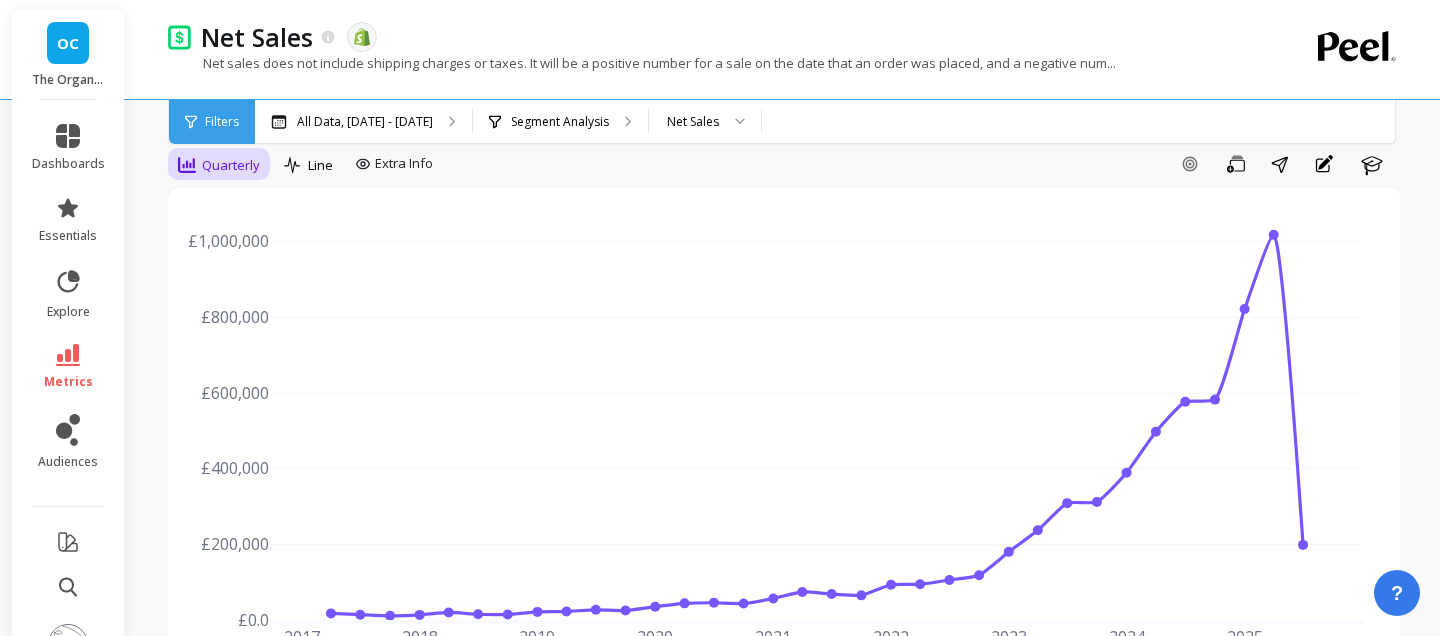click on "Quarterly" at bounding box center [231, 165] 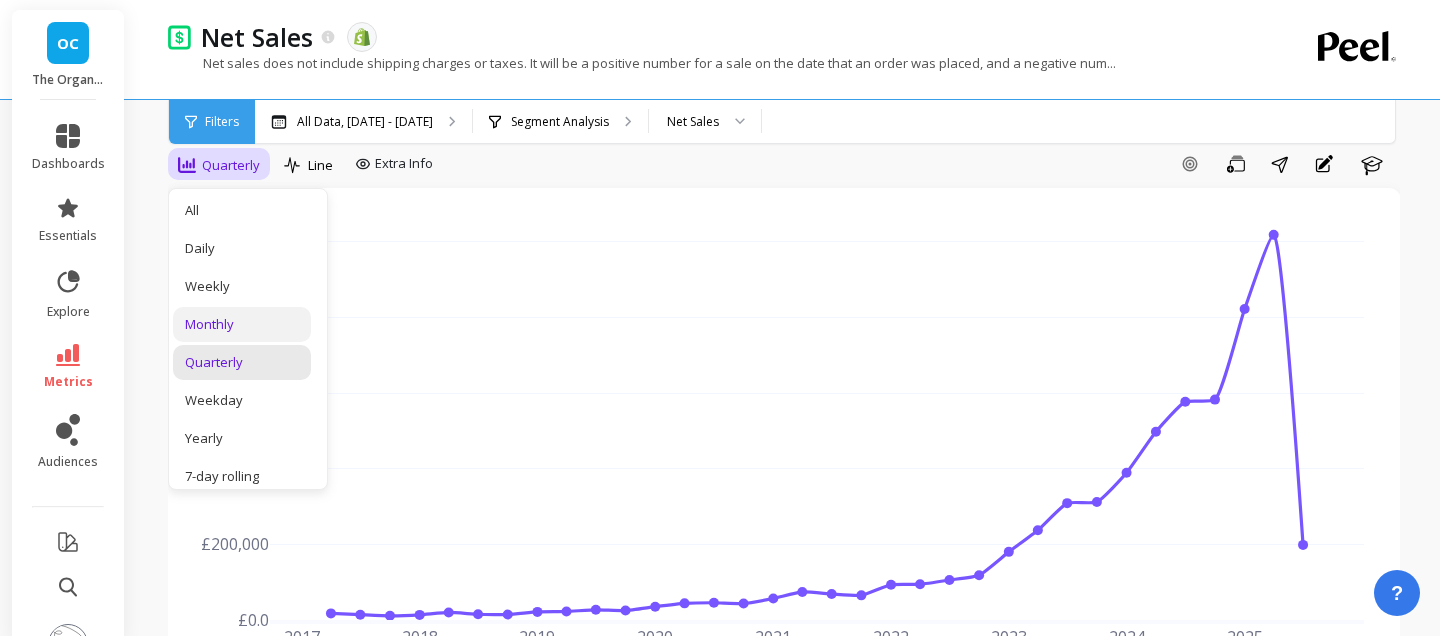 click on "Monthly" at bounding box center [242, 324] 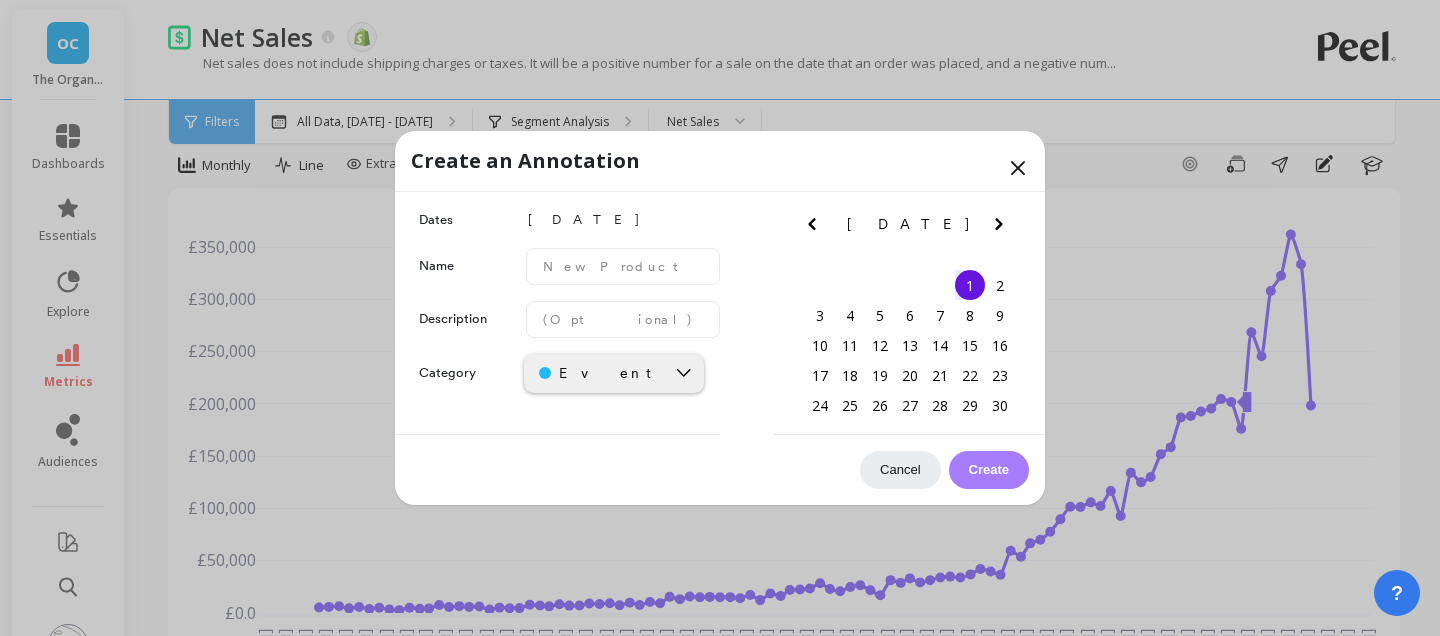 click 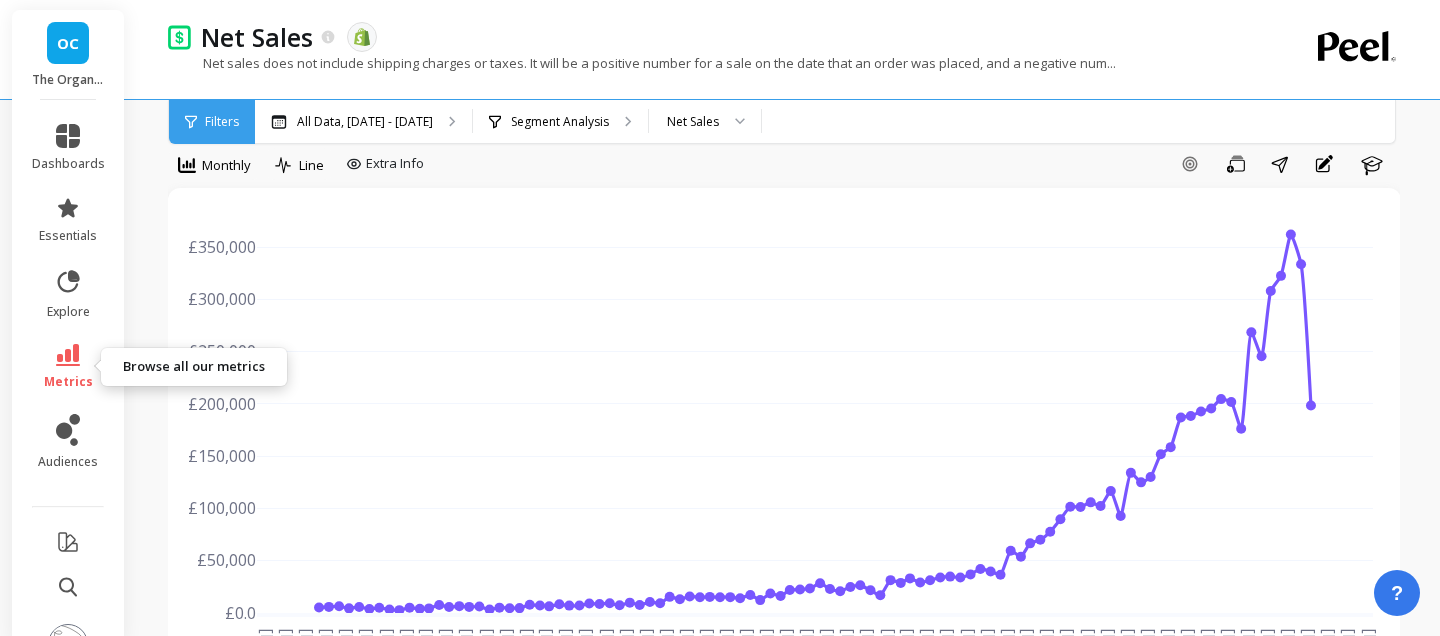 scroll, scrollTop: 36, scrollLeft: 0, axis: vertical 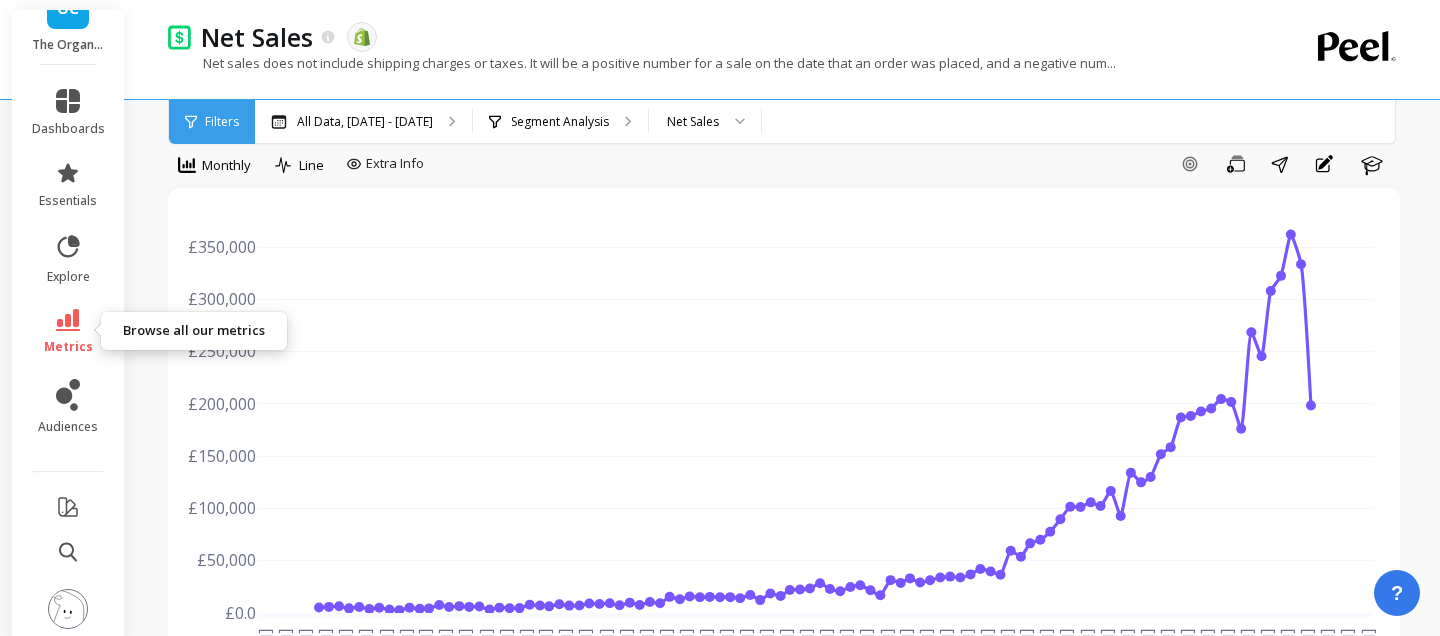 click on "metrics" at bounding box center [68, 347] 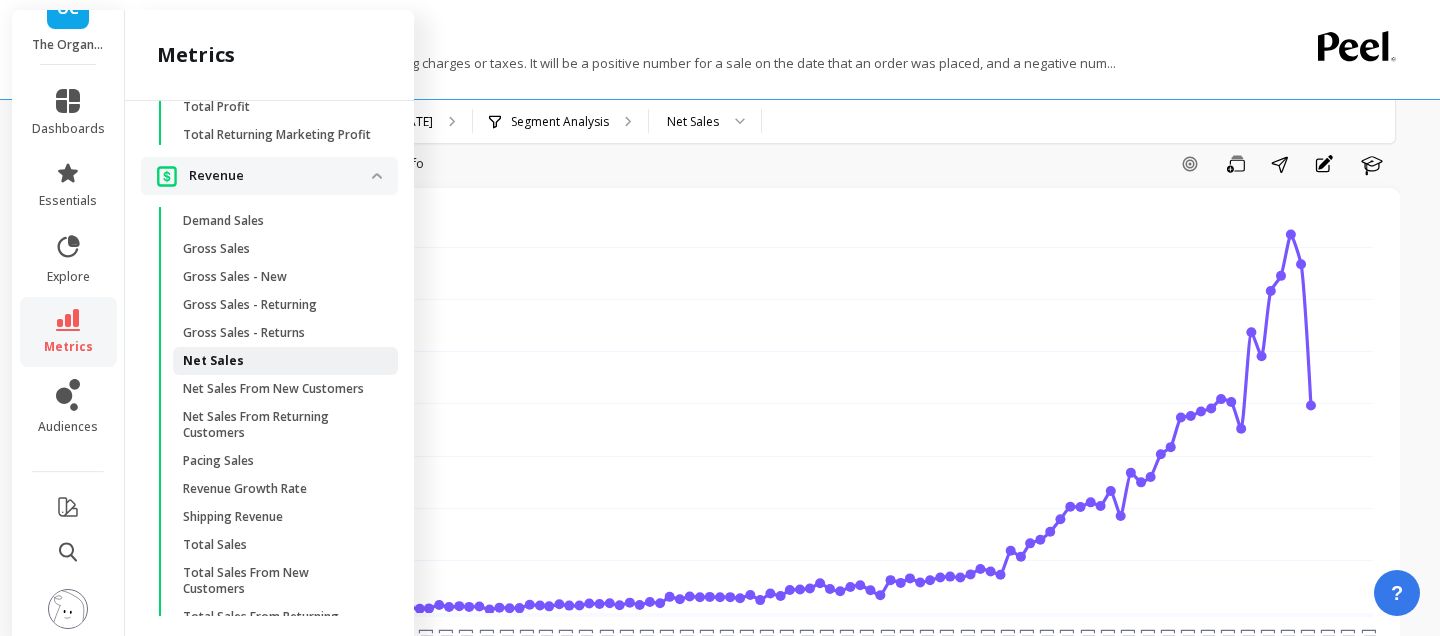 scroll, scrollTop: 213, scrollLeft: 0, axis: vertical 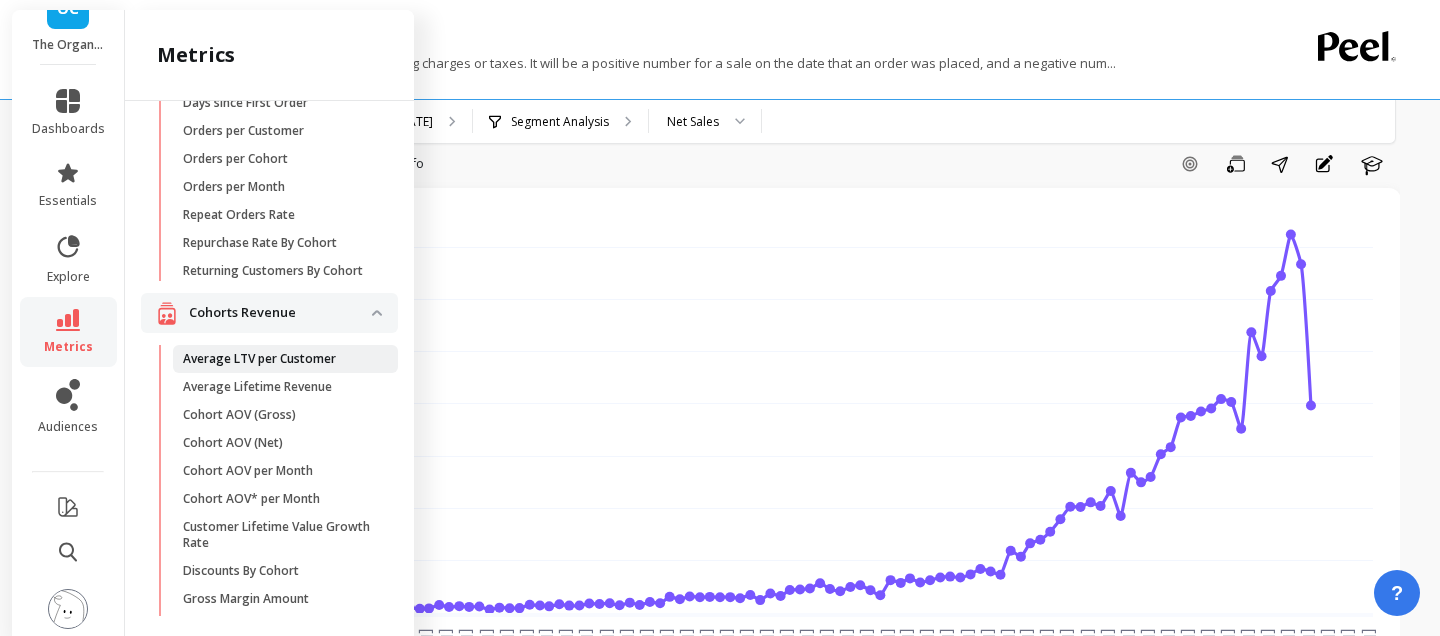click on "Average LTV per Customer" at bounding box center [259, 359] 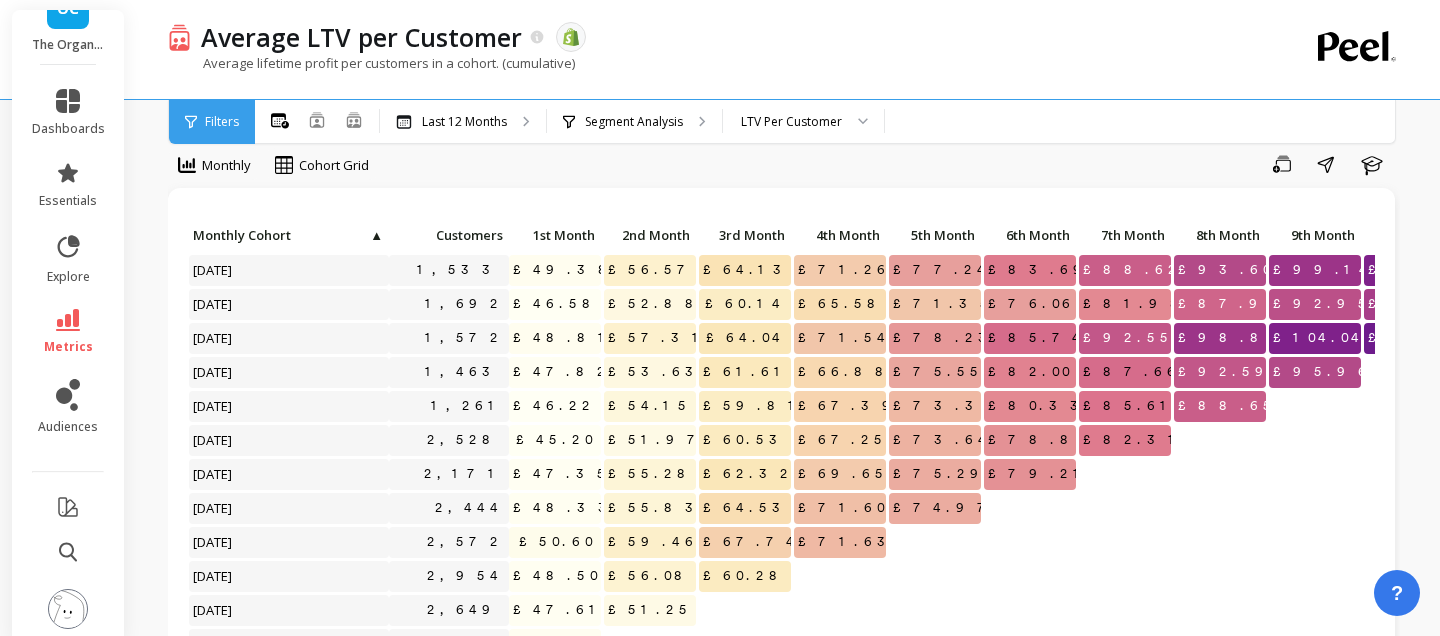 click on "£49.38" at bounding box center [567, 270] 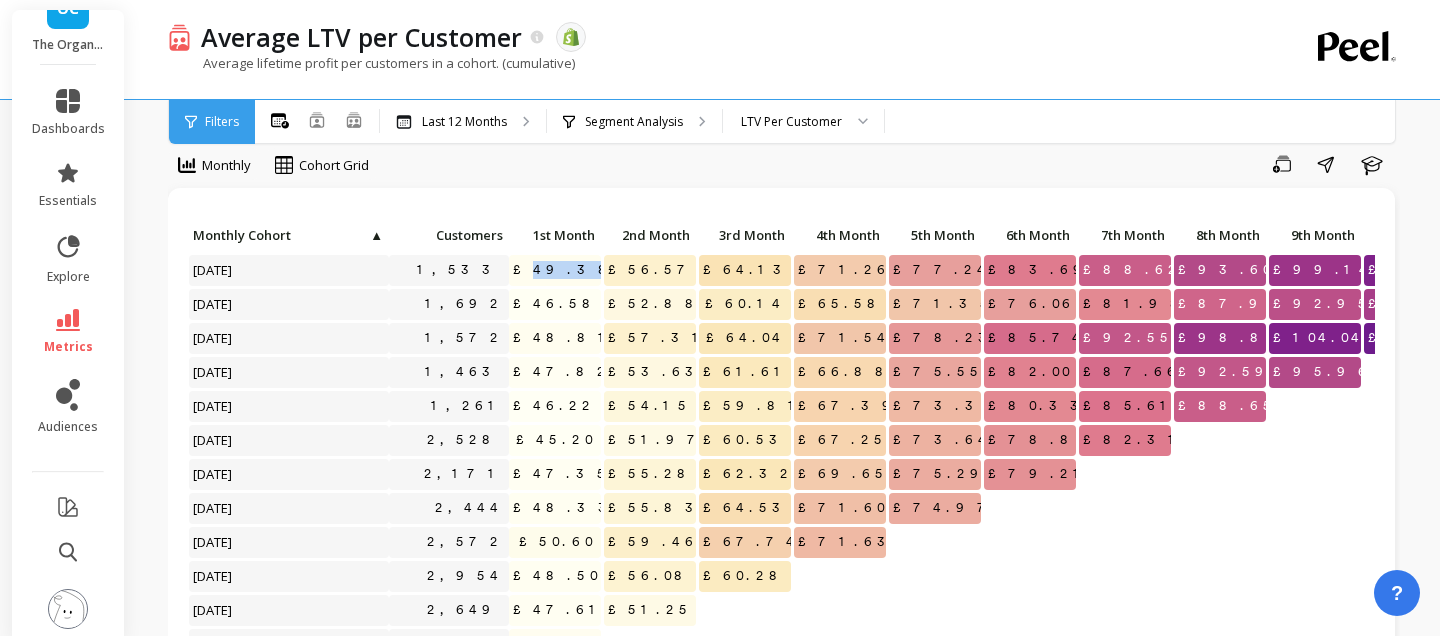 click on "£49.38" at bounding box center [567, 270] 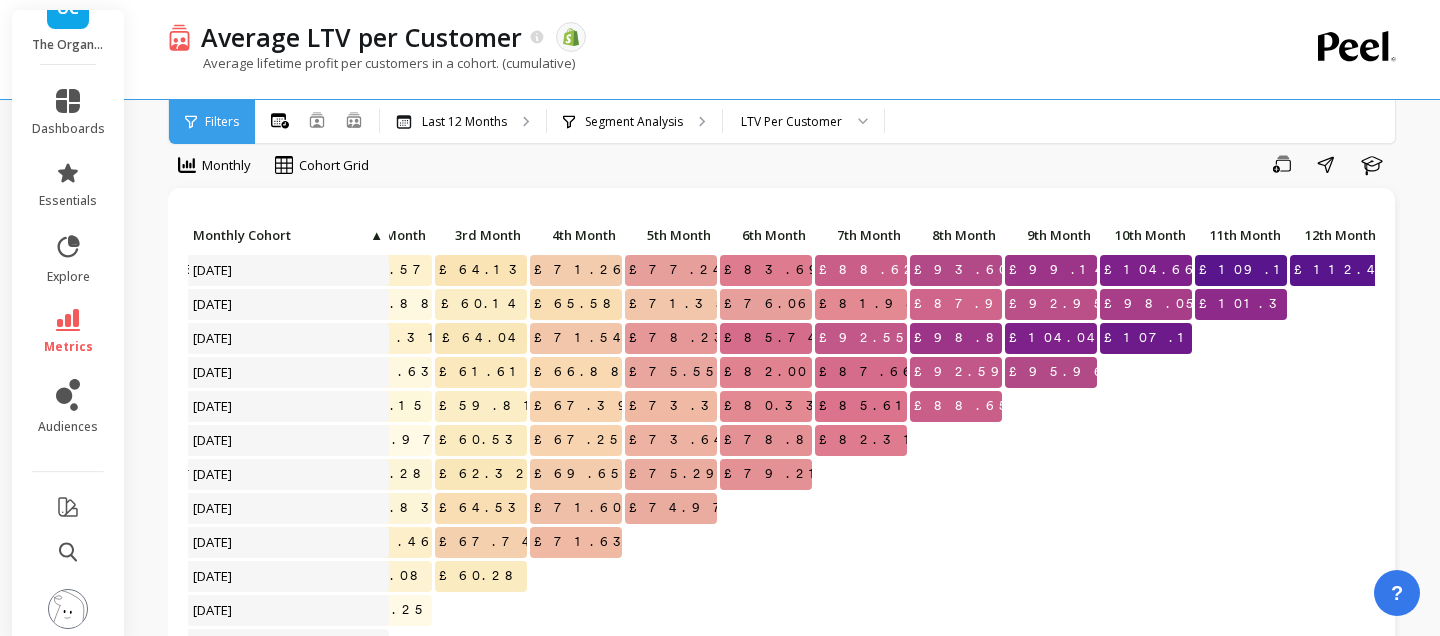 scroll, scrollTop: 0, scrollLeft: 273, axis: horizontal 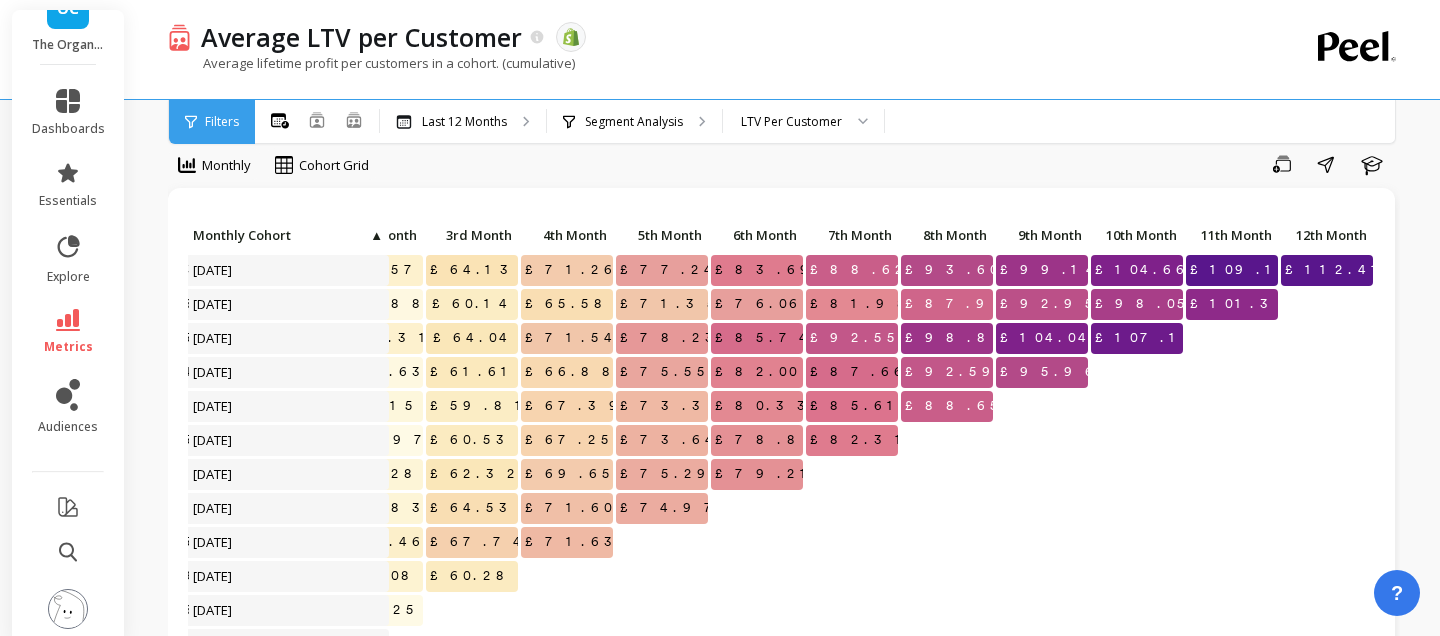 click on "£112.41" at bounding box center (1336, 270) 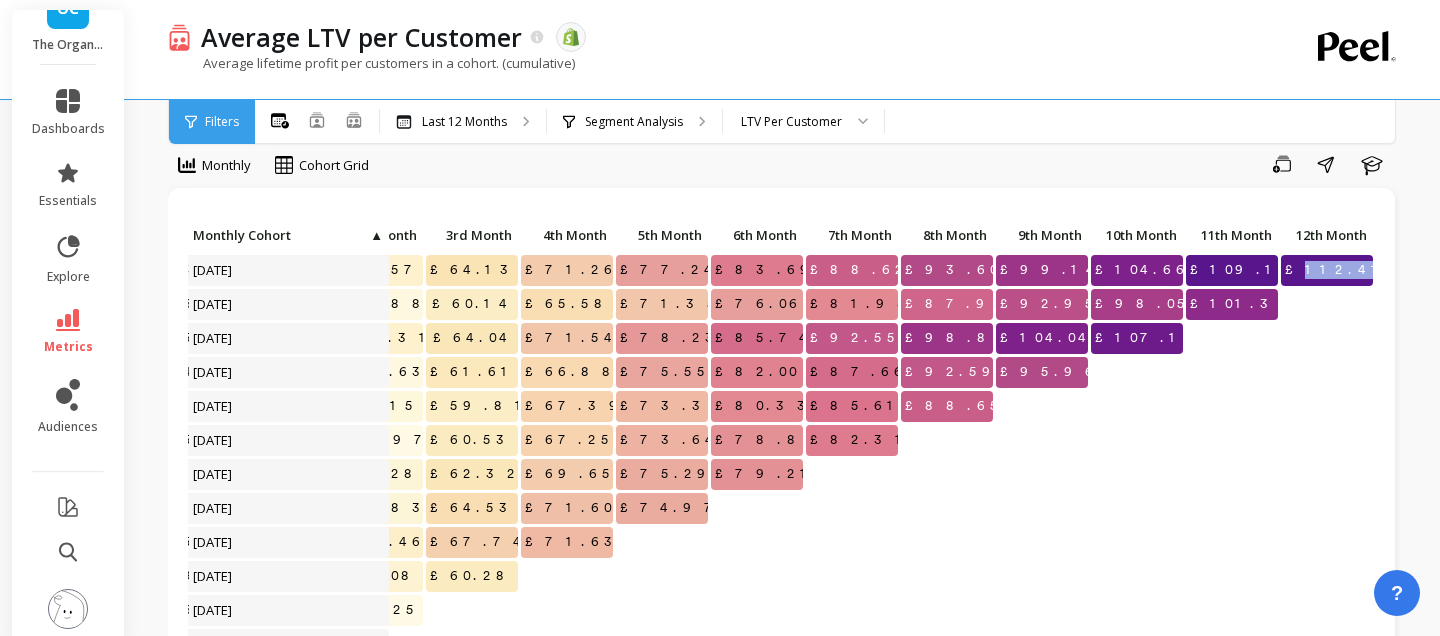 click on "£112.41" at bounding box center (1336, 270) 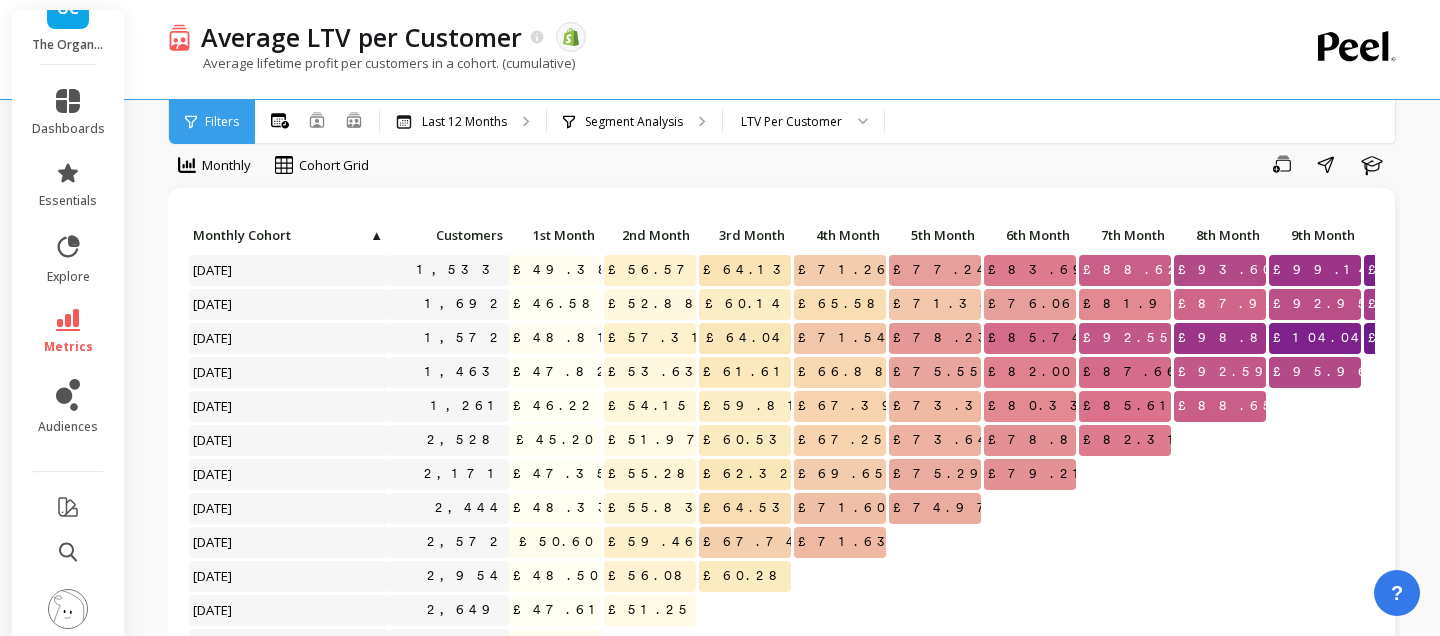 scroll, scrollTop: 1, scrollLeft: 0, axis: vertical 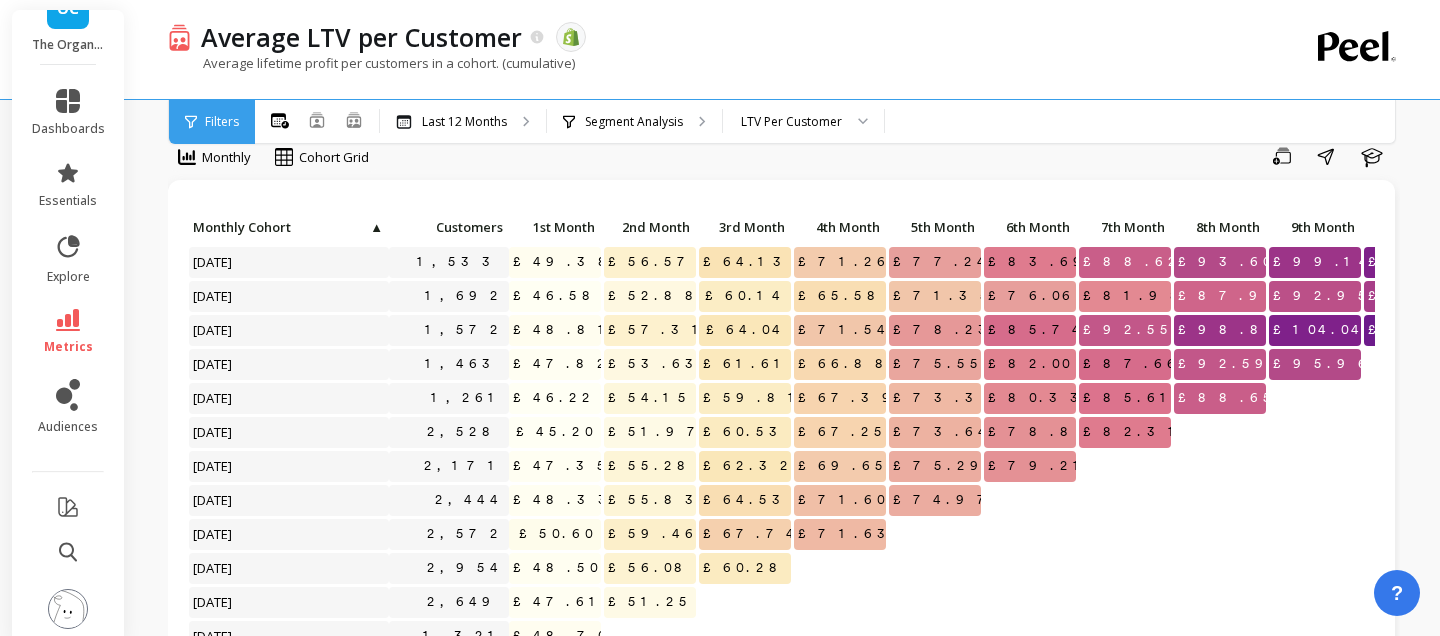 click on "£64.13" at bounding box center (749, 262) 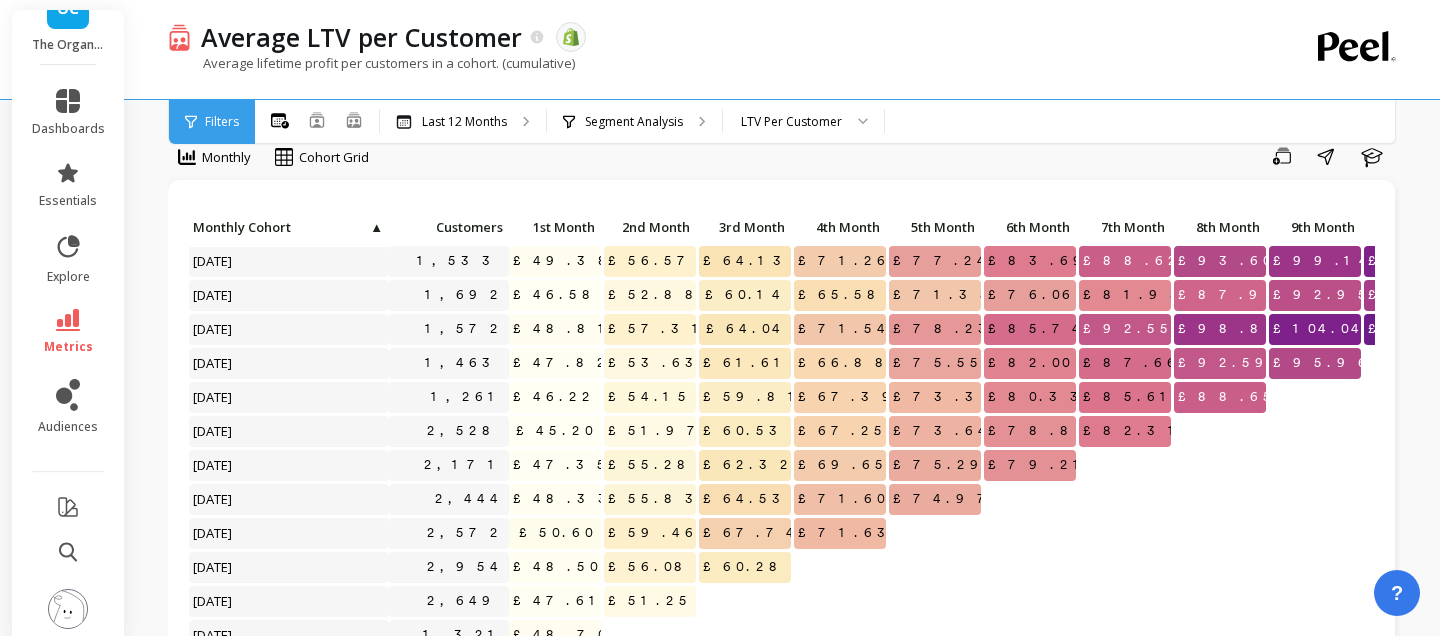 scroll, scrollTop: 98, scrollLeft: 0, axis: vertical 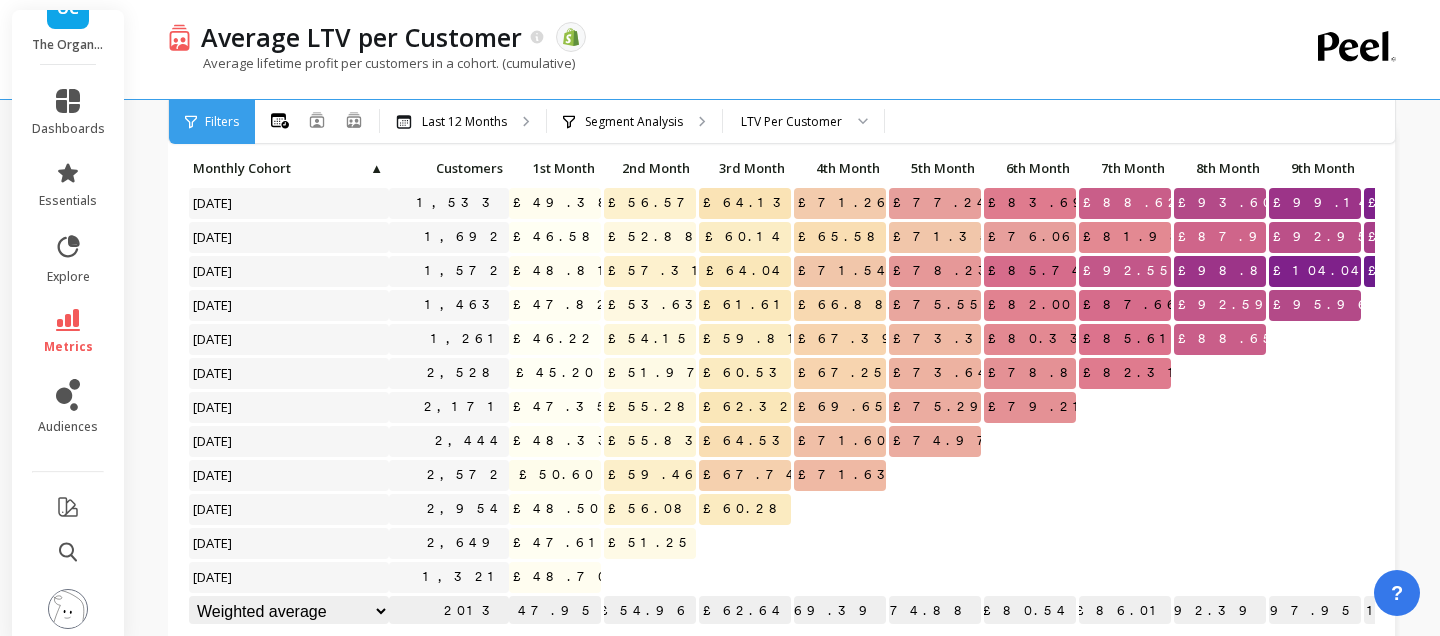 click on "£48.50" at bounding box center [557, 509] 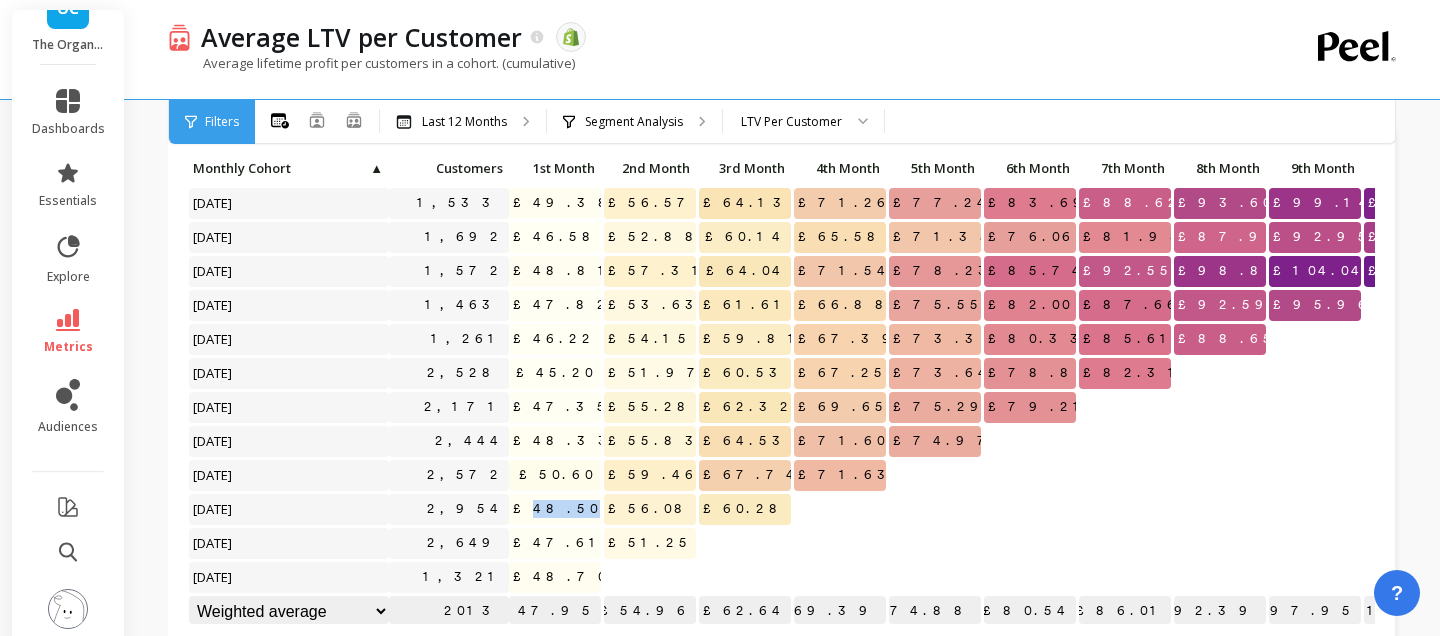 click on "£48.50" at bounding box center (557, 509) 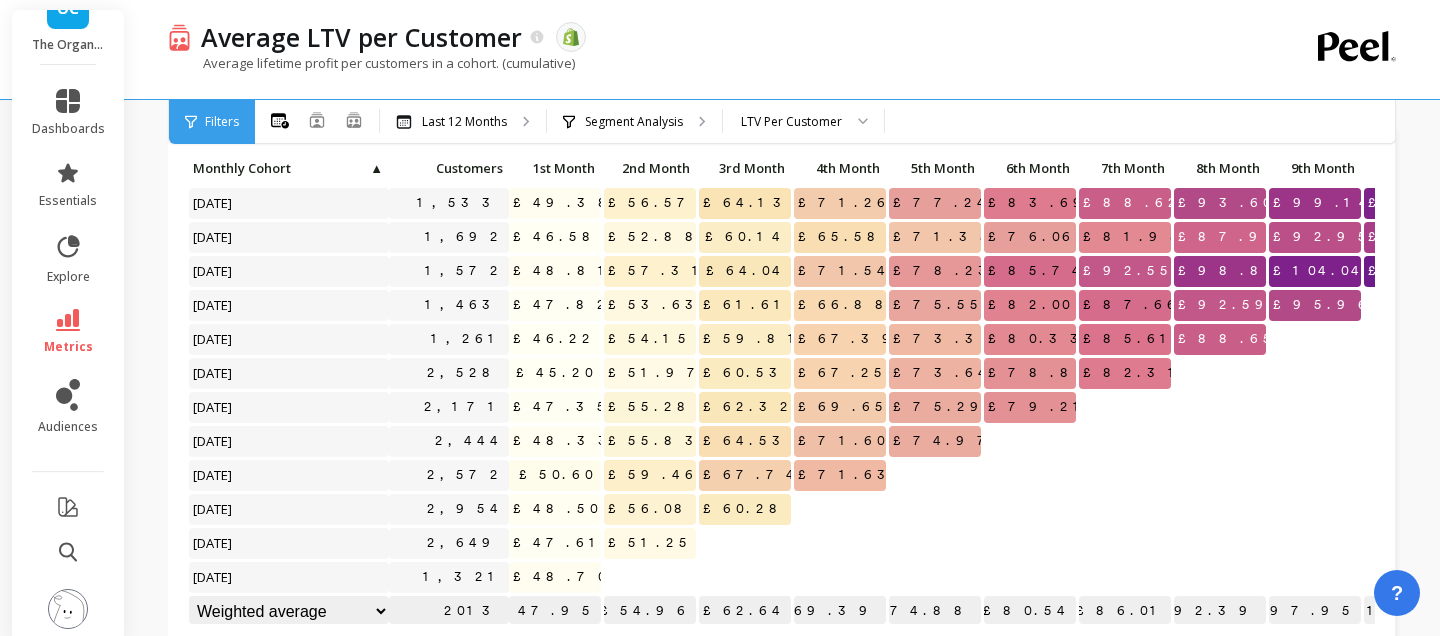 click on "£60.28" at bounding box center (747, 509) 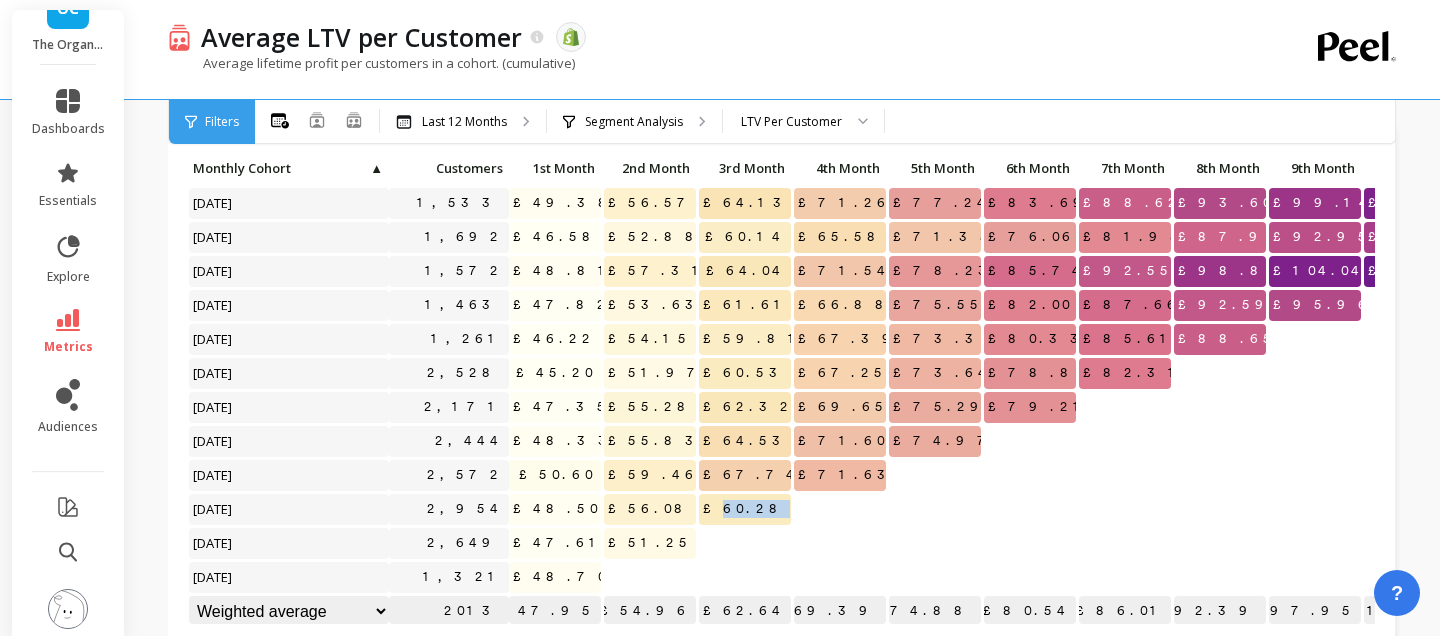 click on "£60.28" at bounding box center [747, 509] 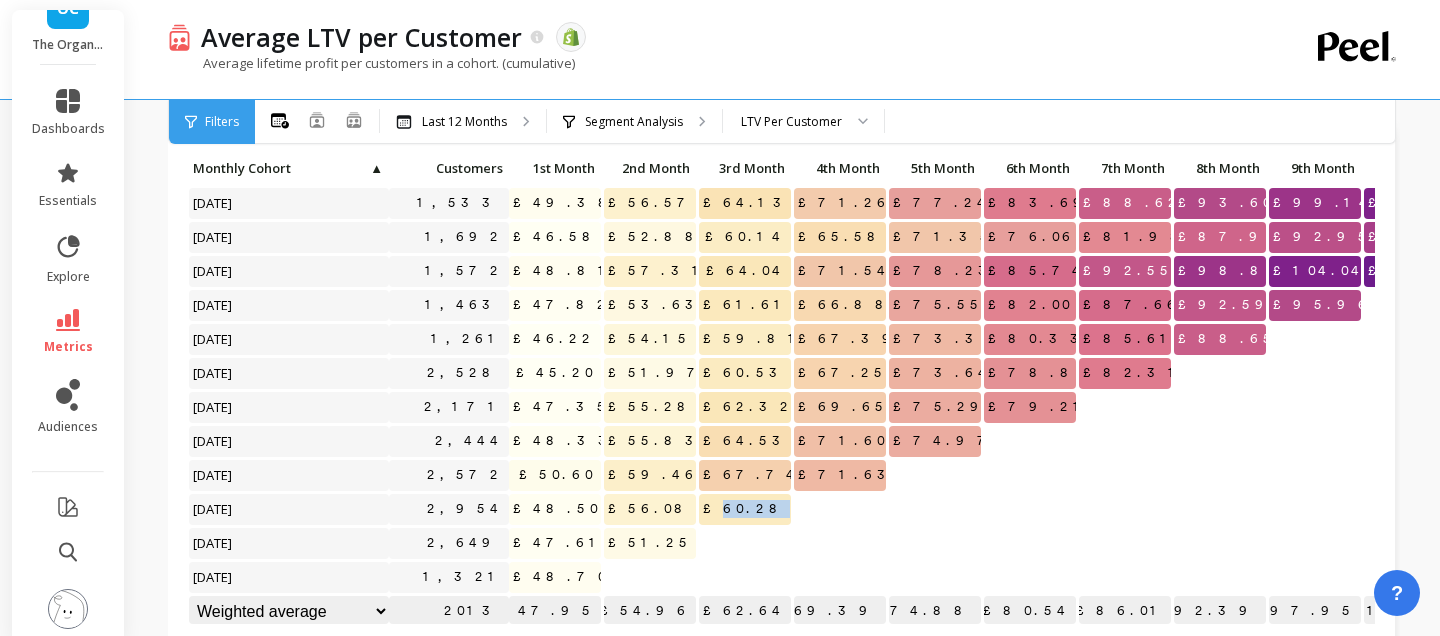 scroll, scrollTop: 1, scrollLeft: 0, axis: vertical 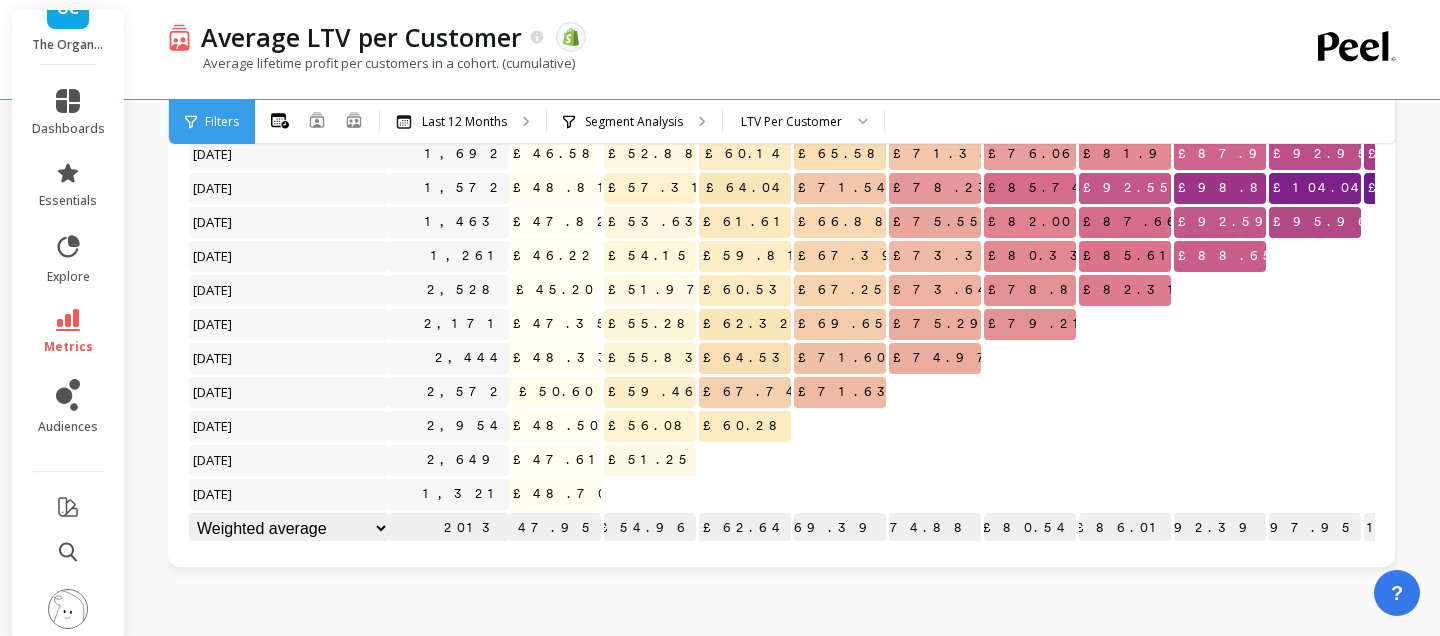 click on "£48.70" at bounding box center (561, 494) 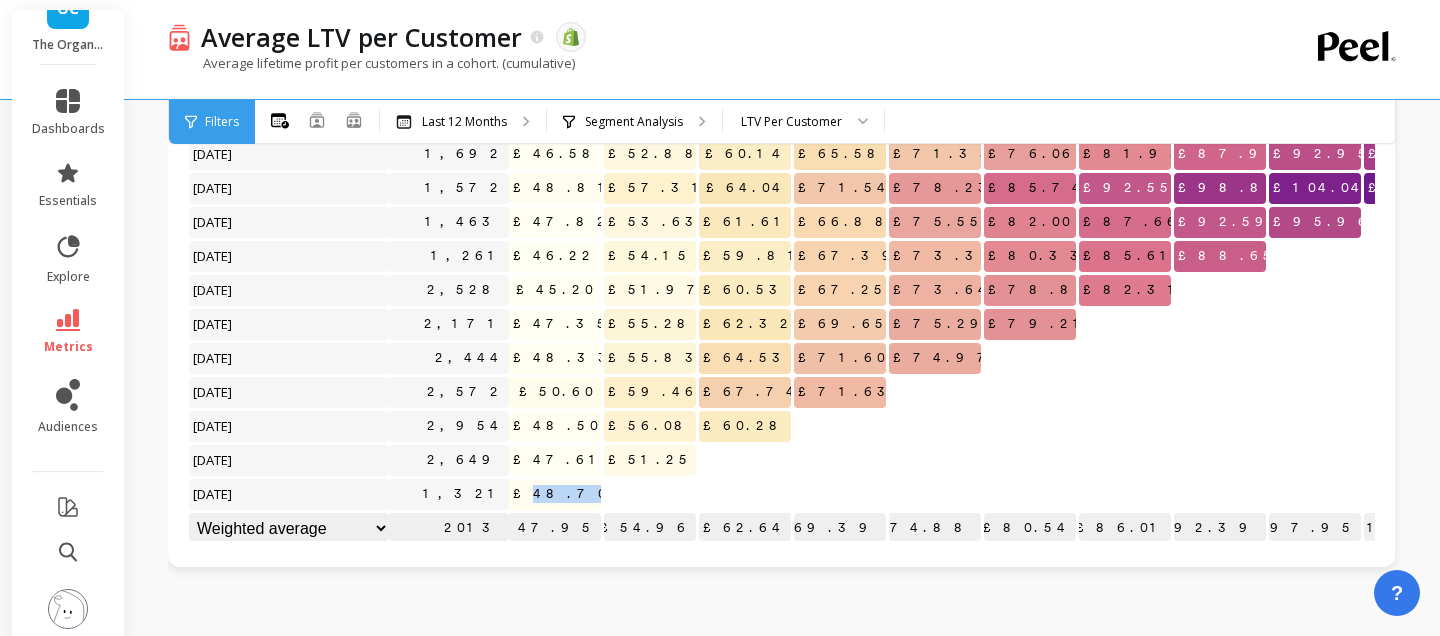 click on "£48.70" at bounding box center (561, 494) 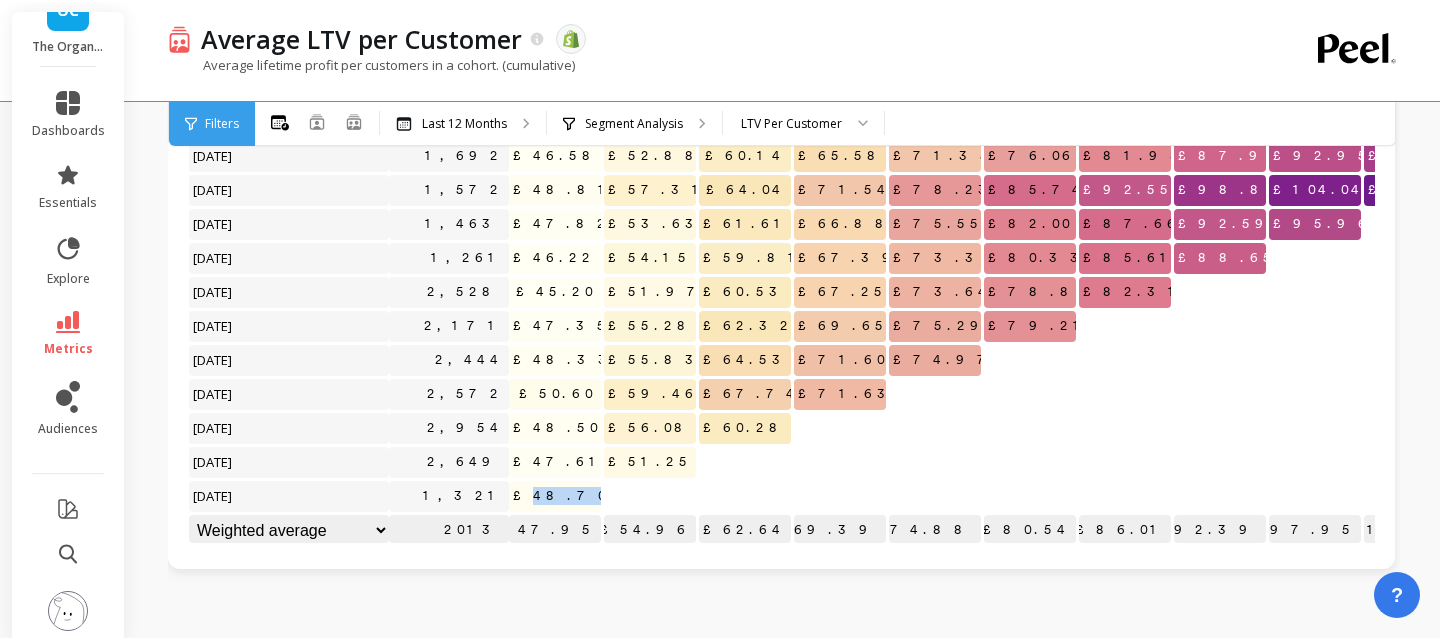 scroll, scrollTop: 0, scrollLeft: 0, axis: both 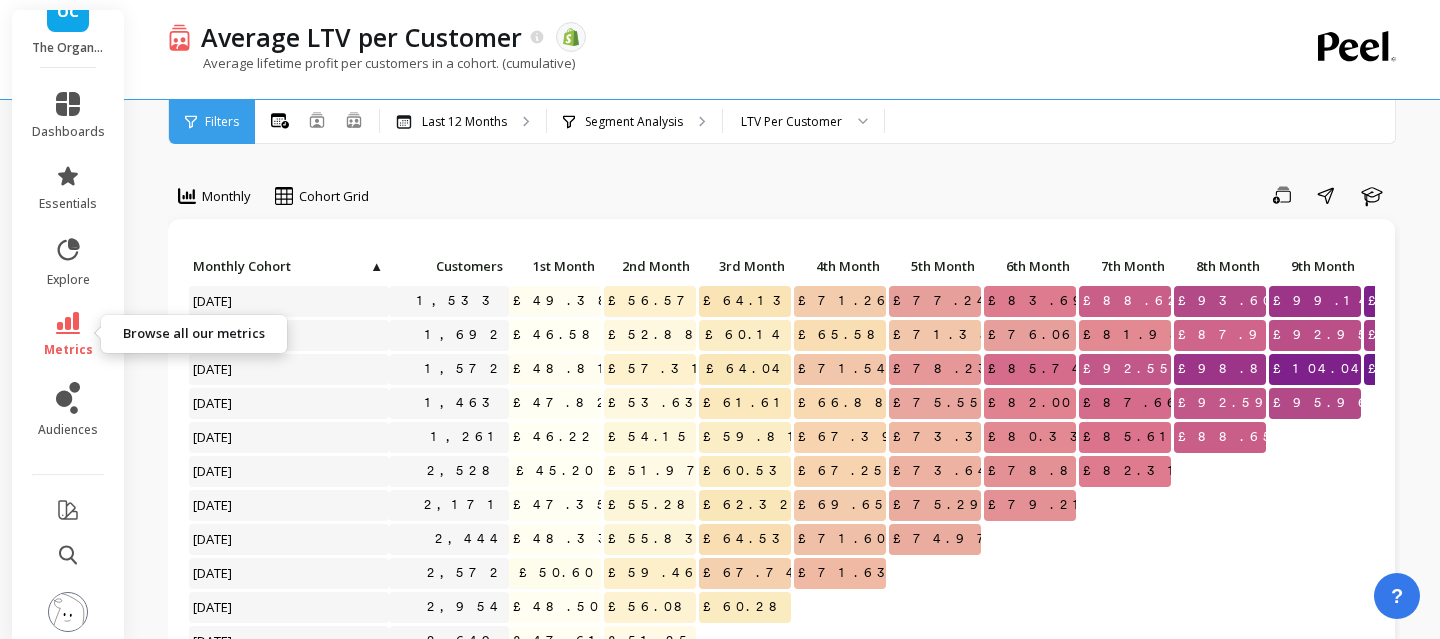 click on "metrics" at bounding box center [68, 335] 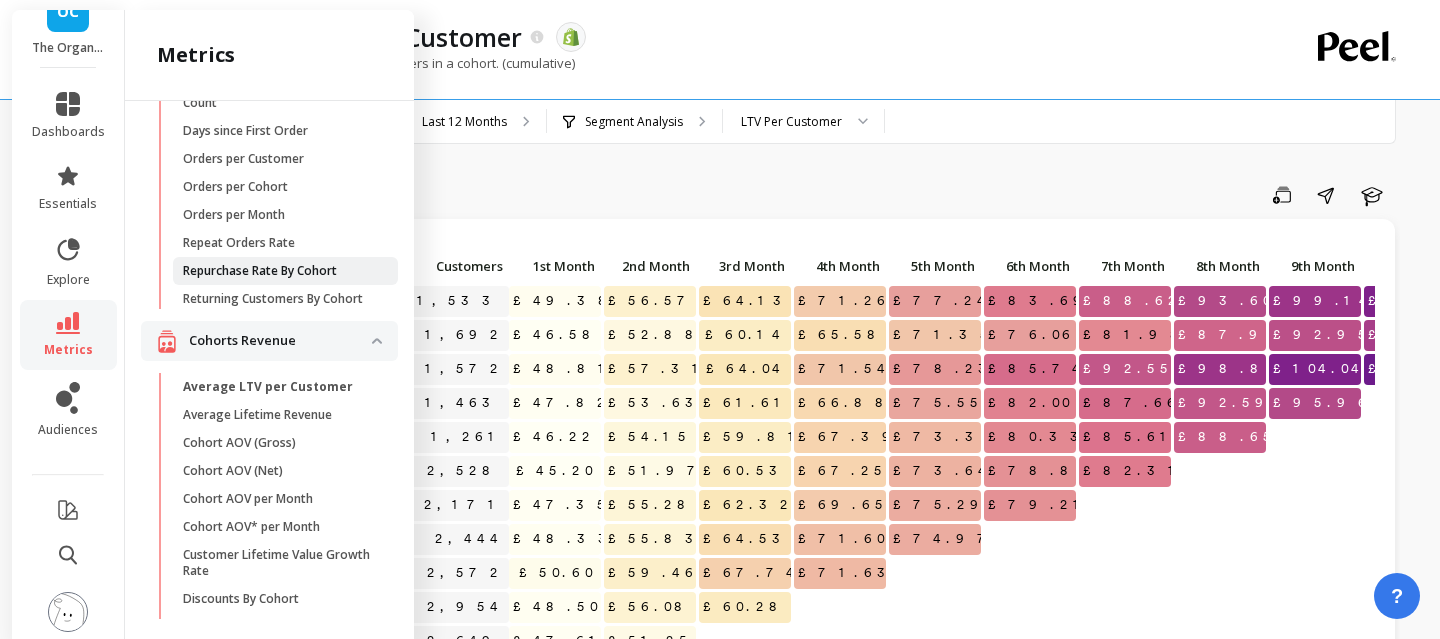 scroll, scrollTop: 0, scrollLeft: 0, axis: both 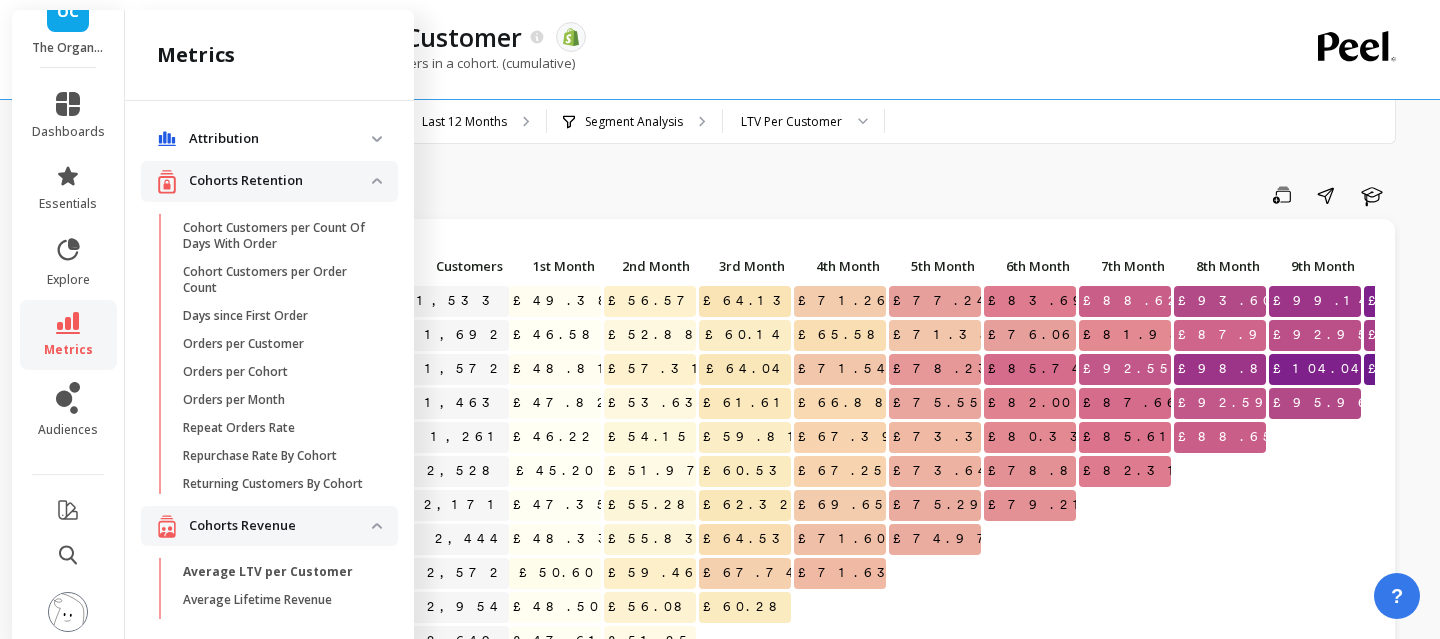 click on "Attribution" at bounding box center (280, 139) 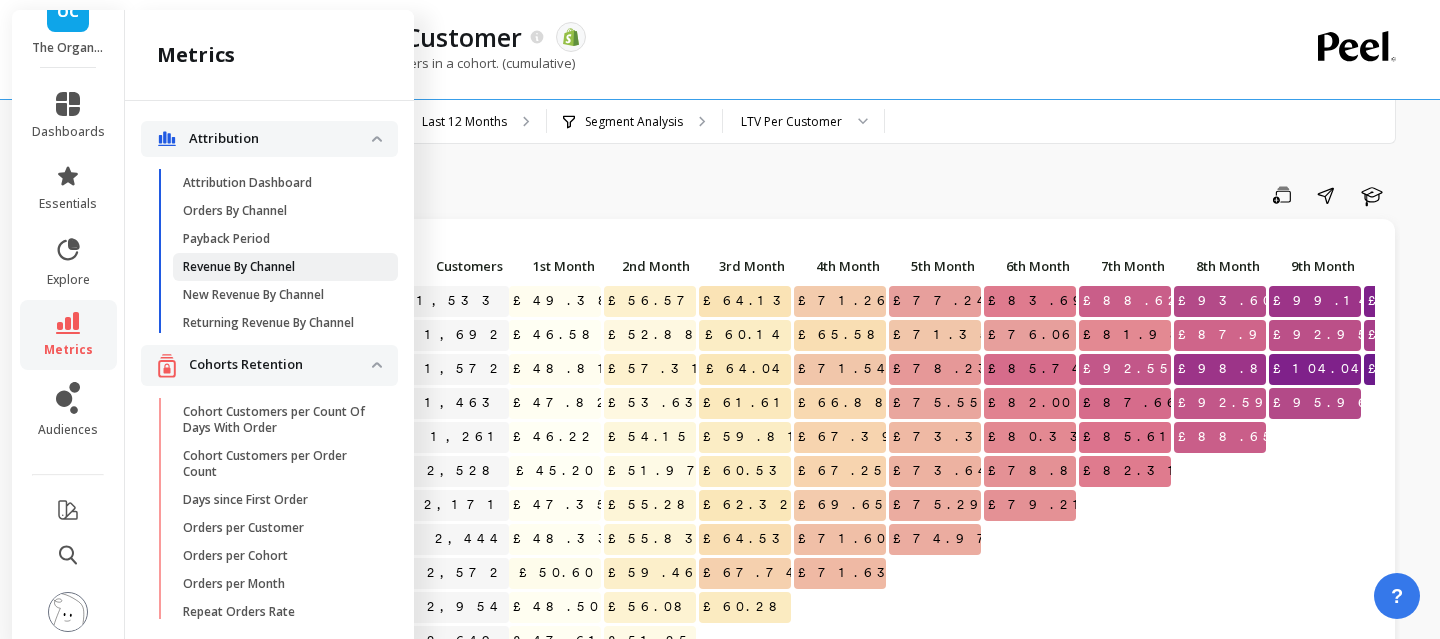 click on "Revenue By Channel" at bounding box center (239, 267) 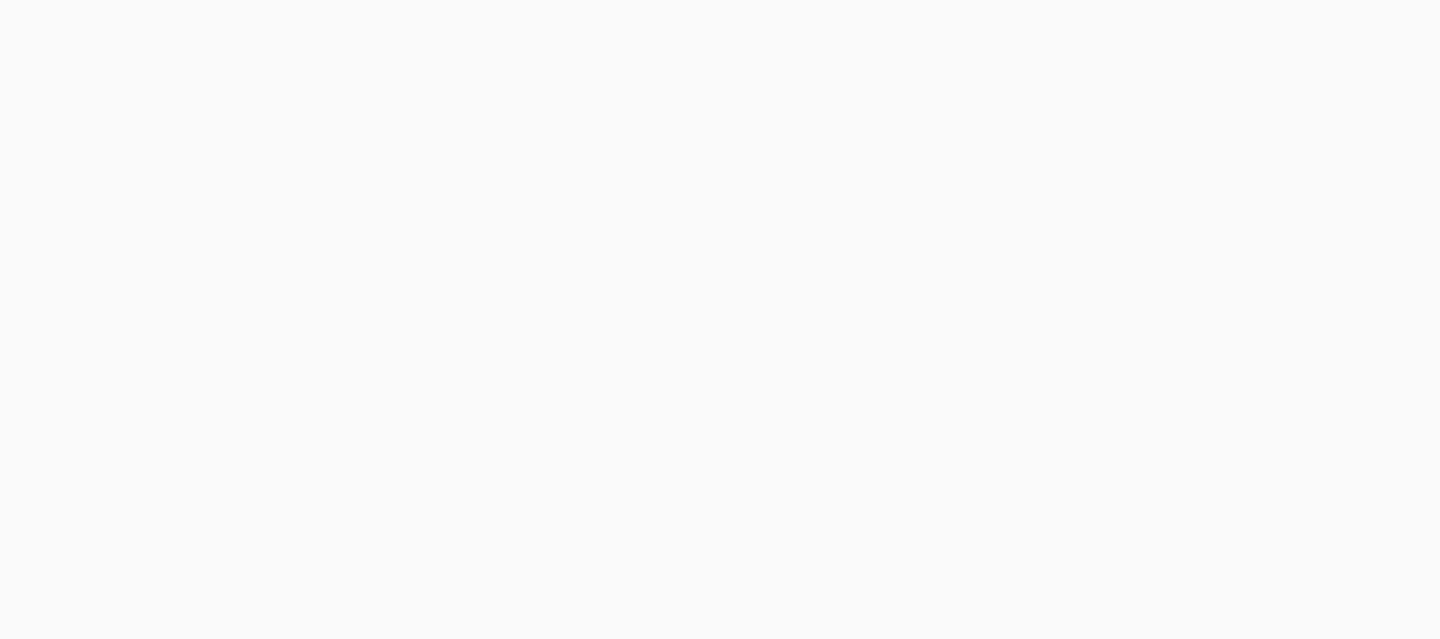 scroll, scrollTop: 0, scrollLeft: 0, axis: both 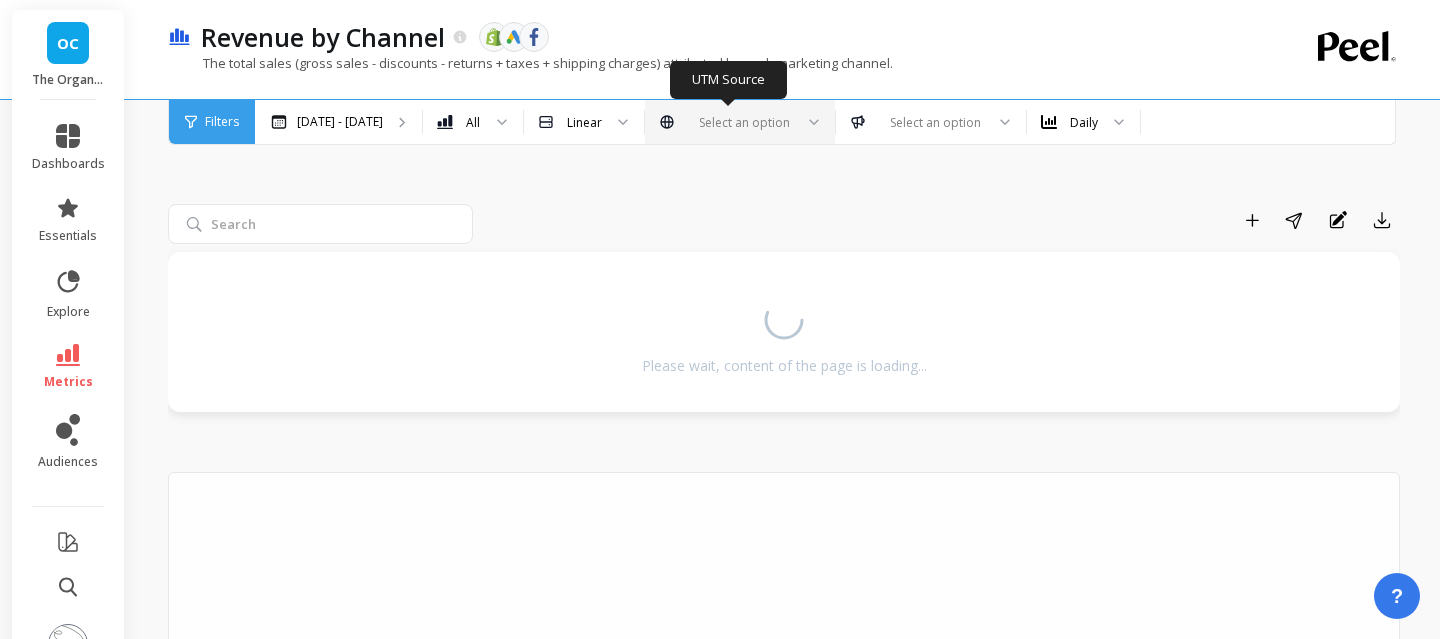 click at bounding box center [740, 122] 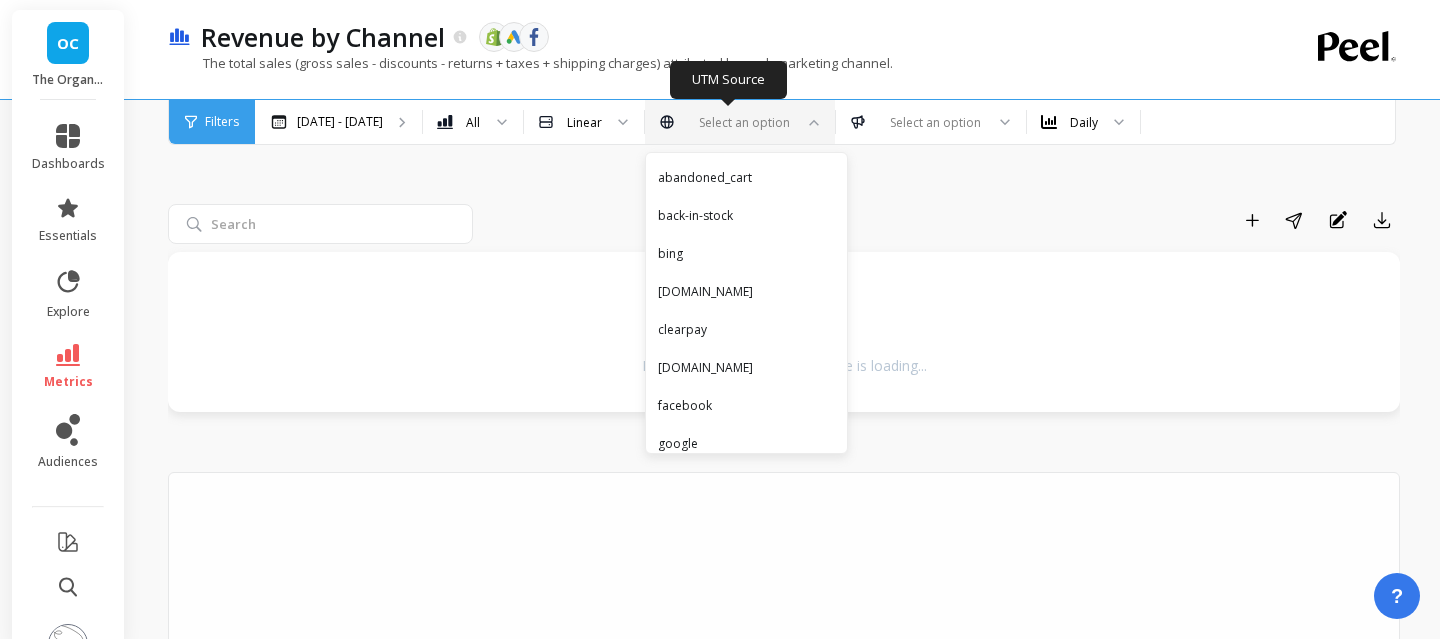 click at bounding box center (740, 122) 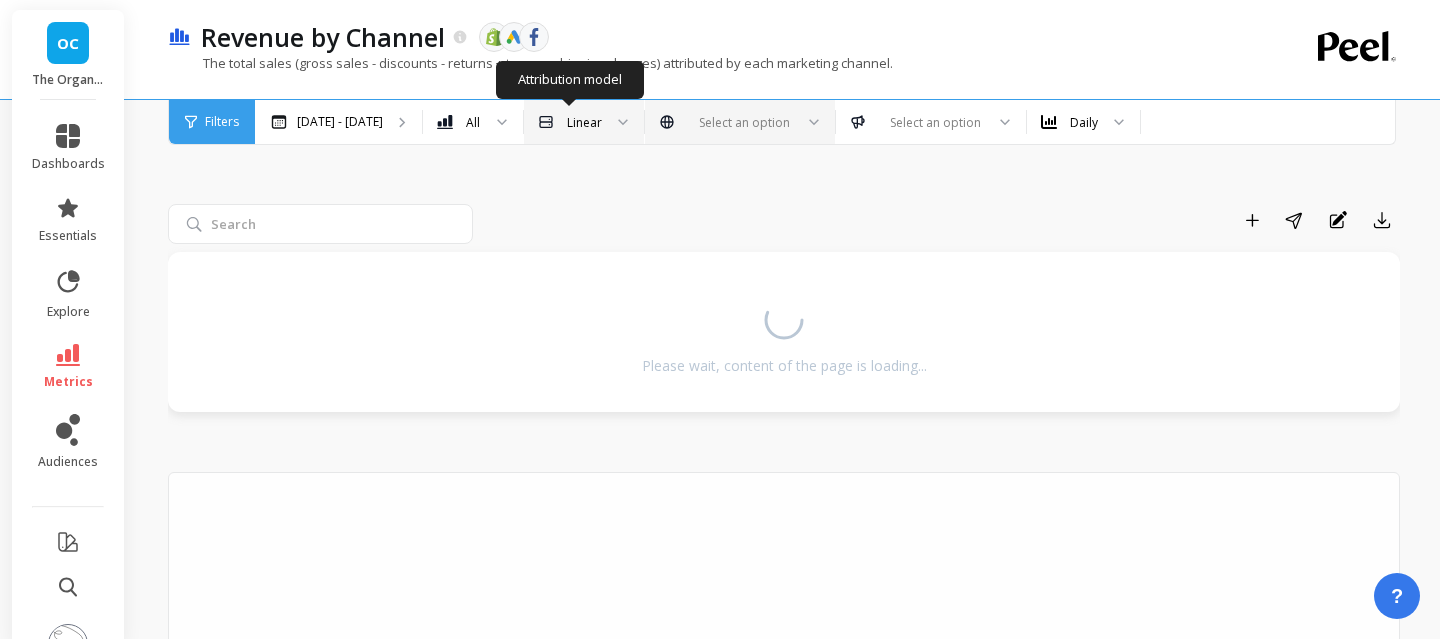 click at bounding box center (616, 122) 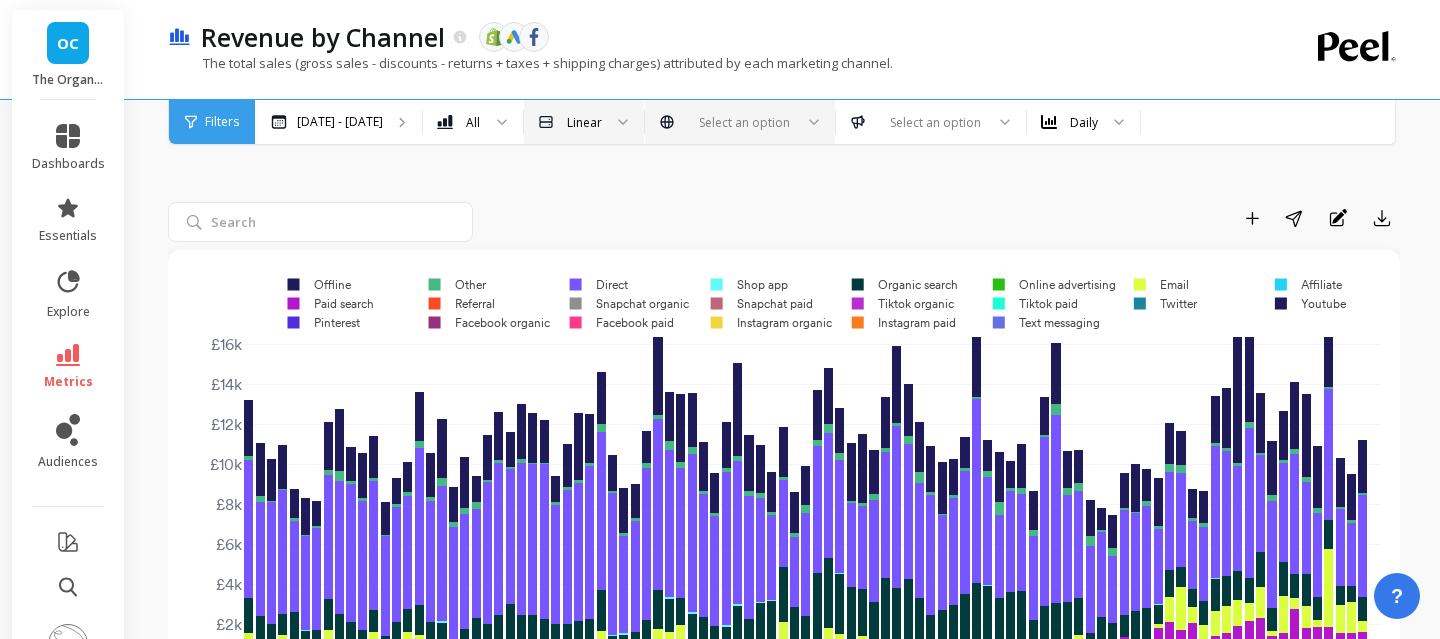 scroll, scrollTop: 0, scrollLeft: 0, axis: both 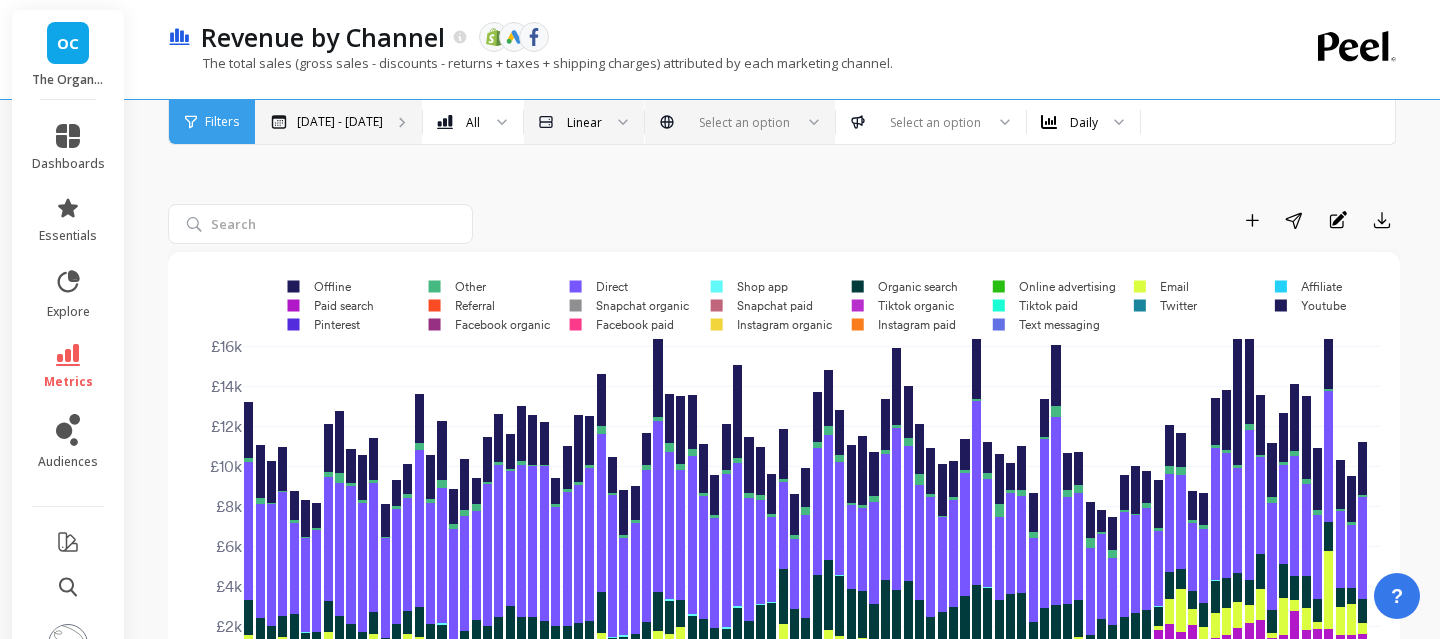 click on "Jan 14 - Jul 14" at bounding box center (338, 122) 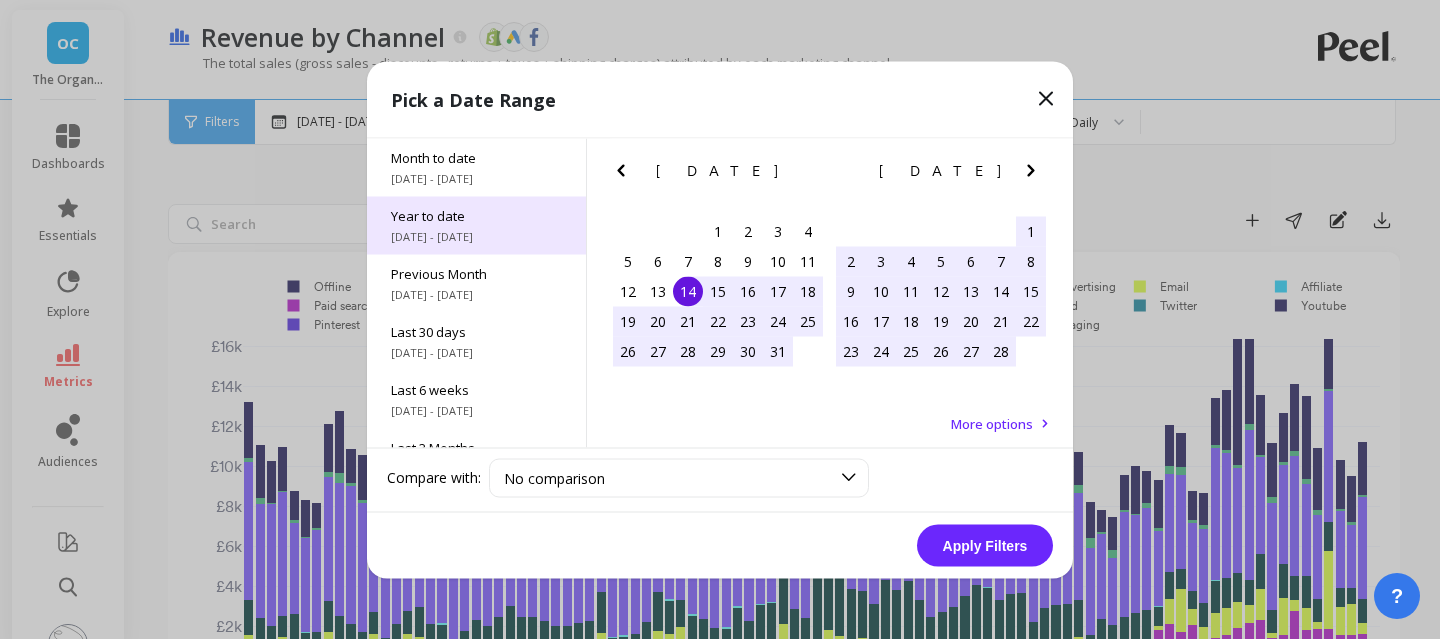 click on "1/1/2025 - 7/14/2025" at bounding box center (476, 236) 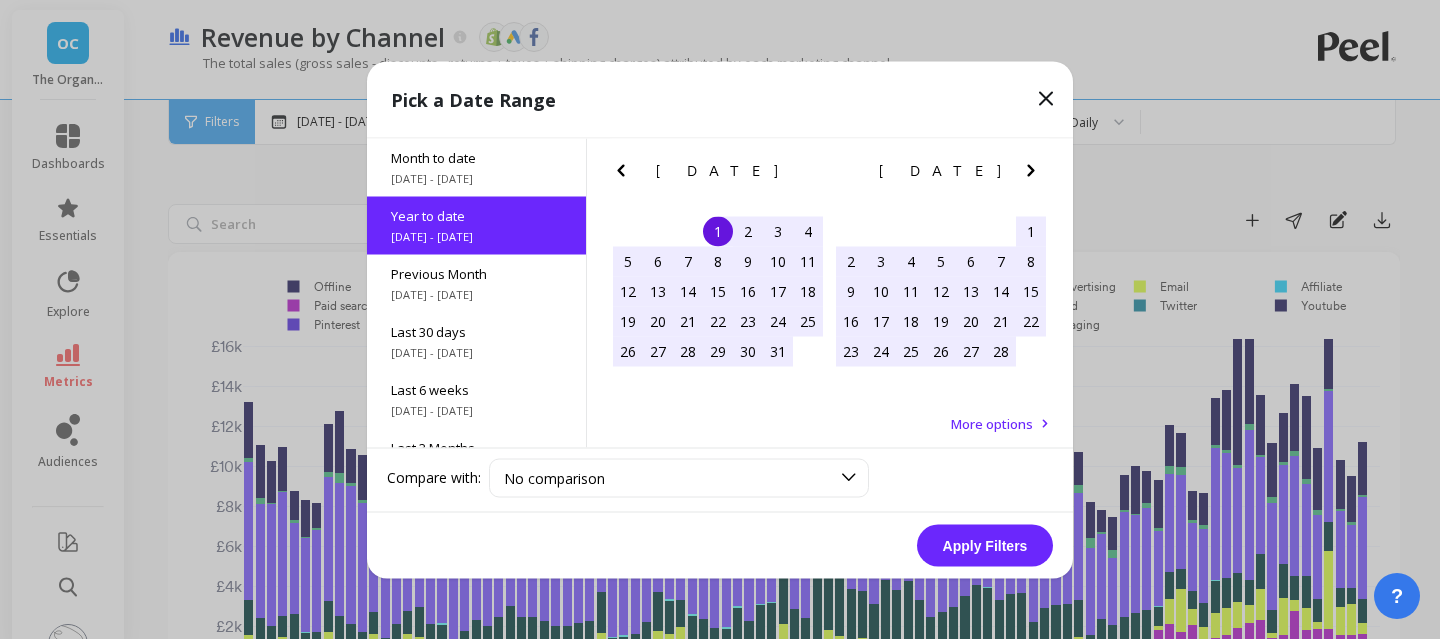 click on "Apply Filters" at bounding box center (985, 545) 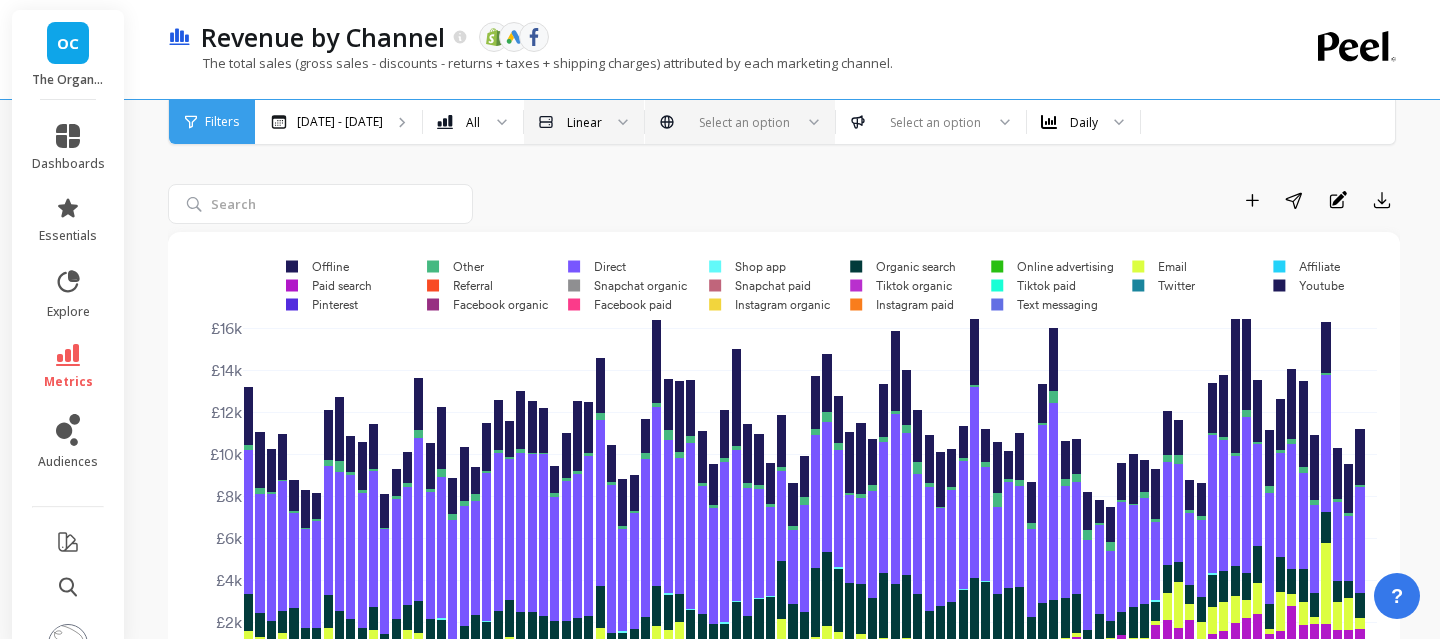 scroll, scrollTop: 36, scrollLeft: 0, axis: vertical 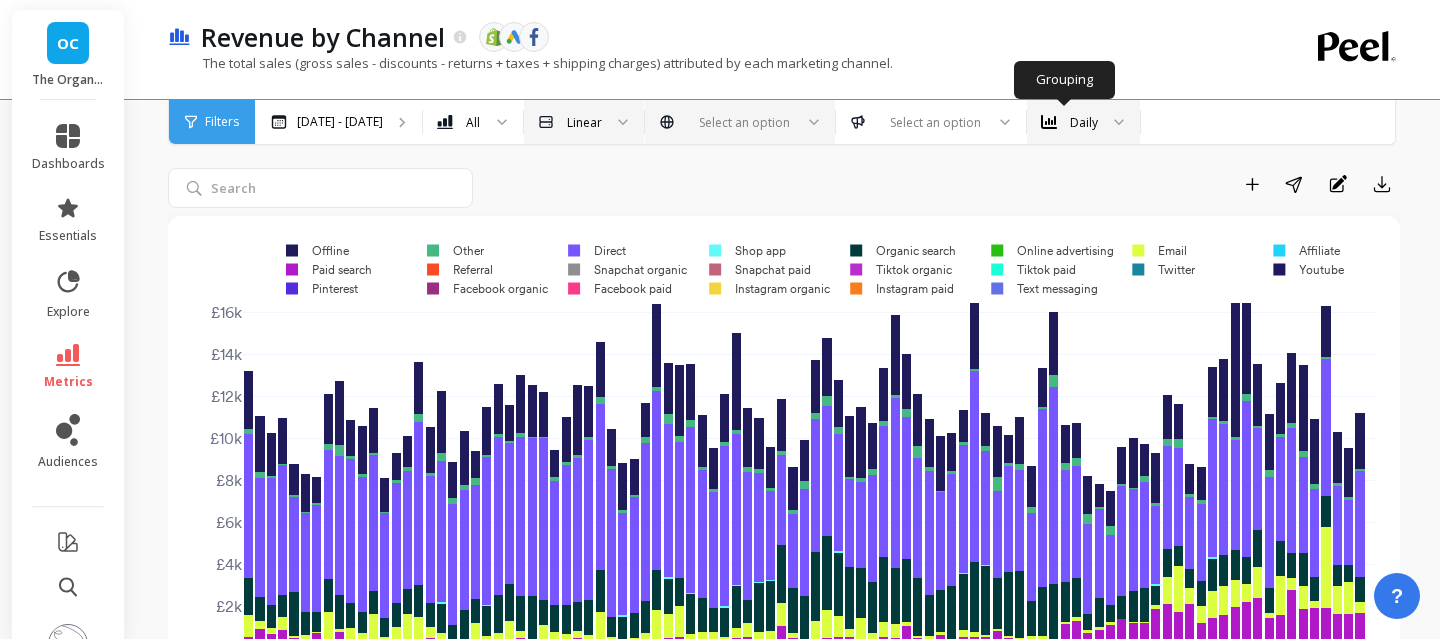 click at bounding box center (1112, 122) 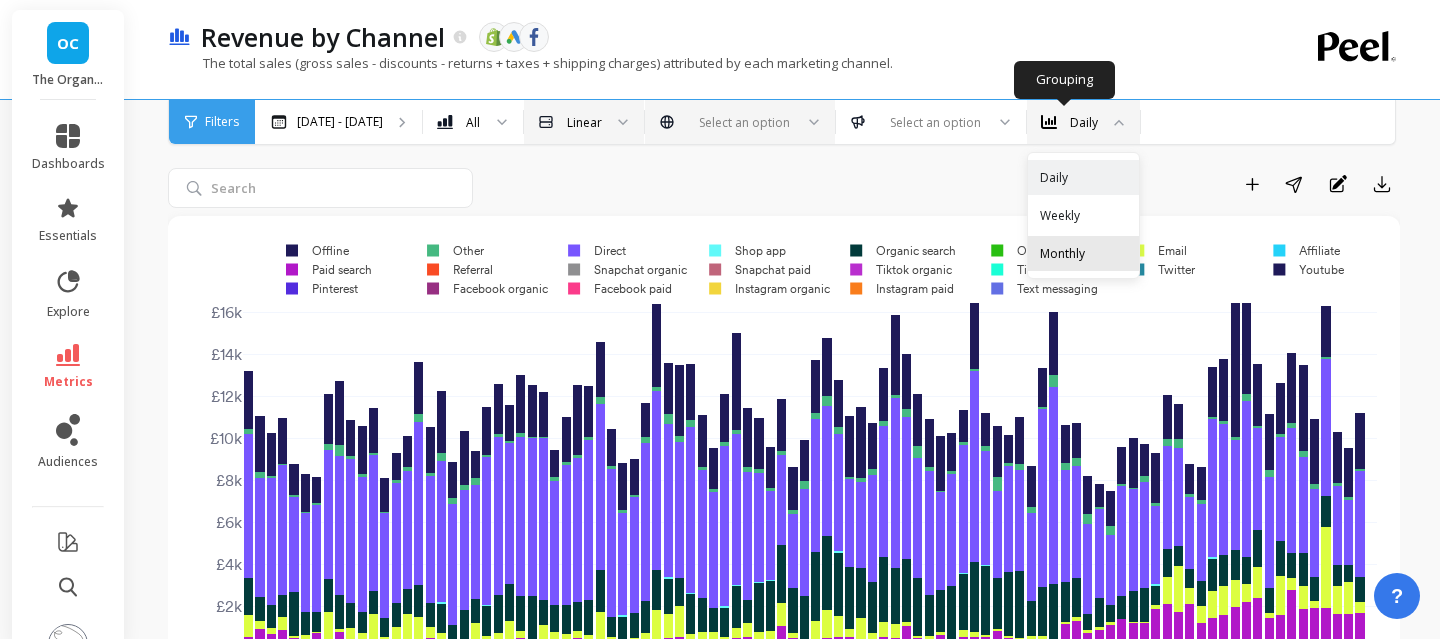 click on "Monthly" at bounding box center (1083, 253) 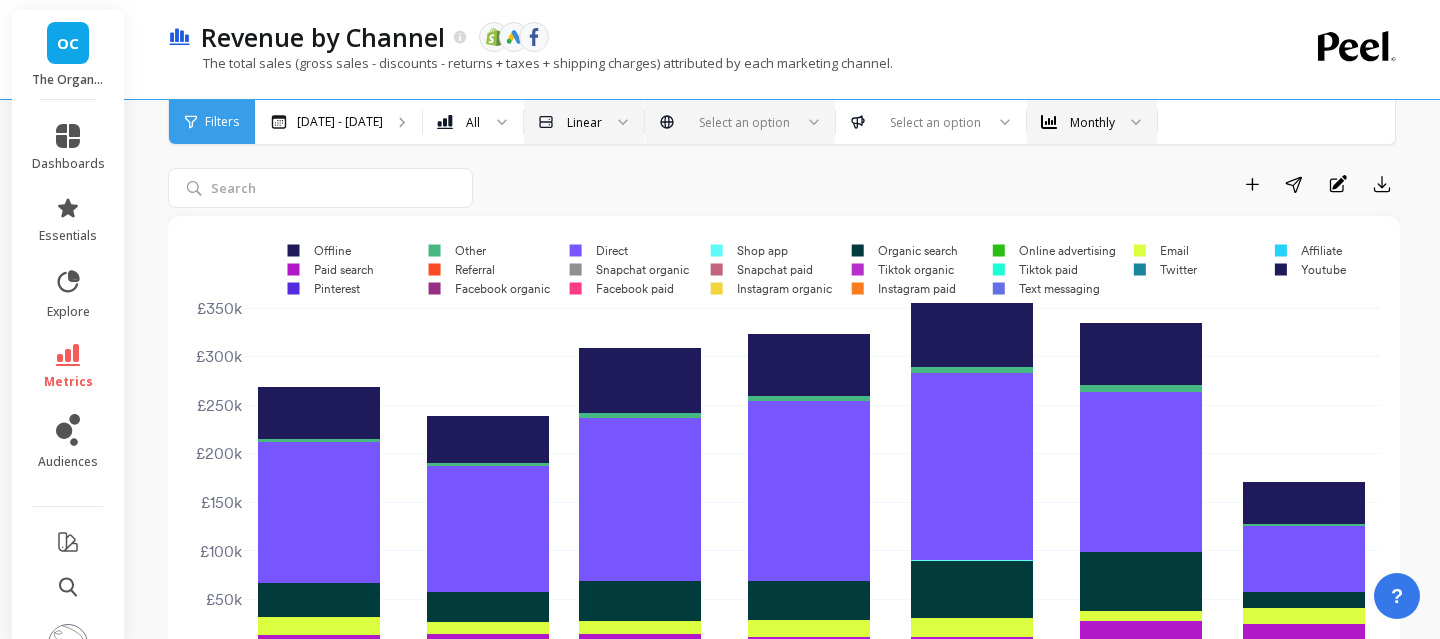 click on "Linear" at bounding box center (584, 122) 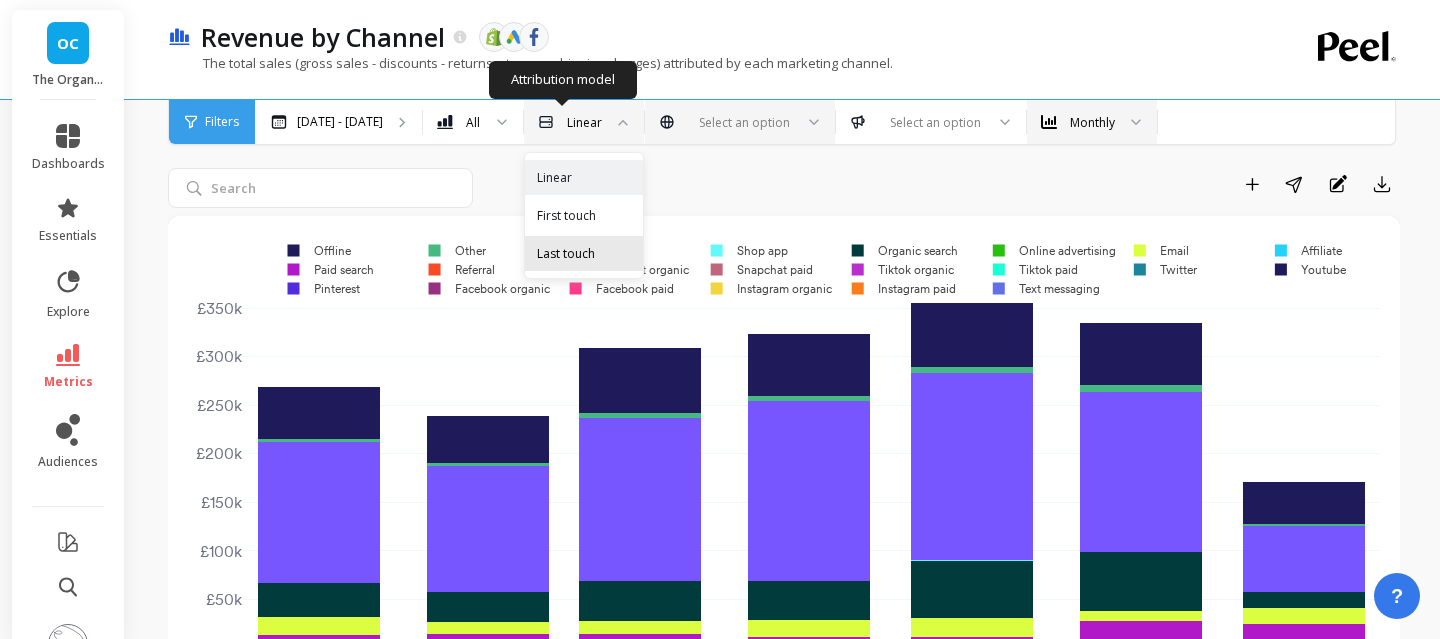 click on "Last touch" at bounding box center [584, 253] 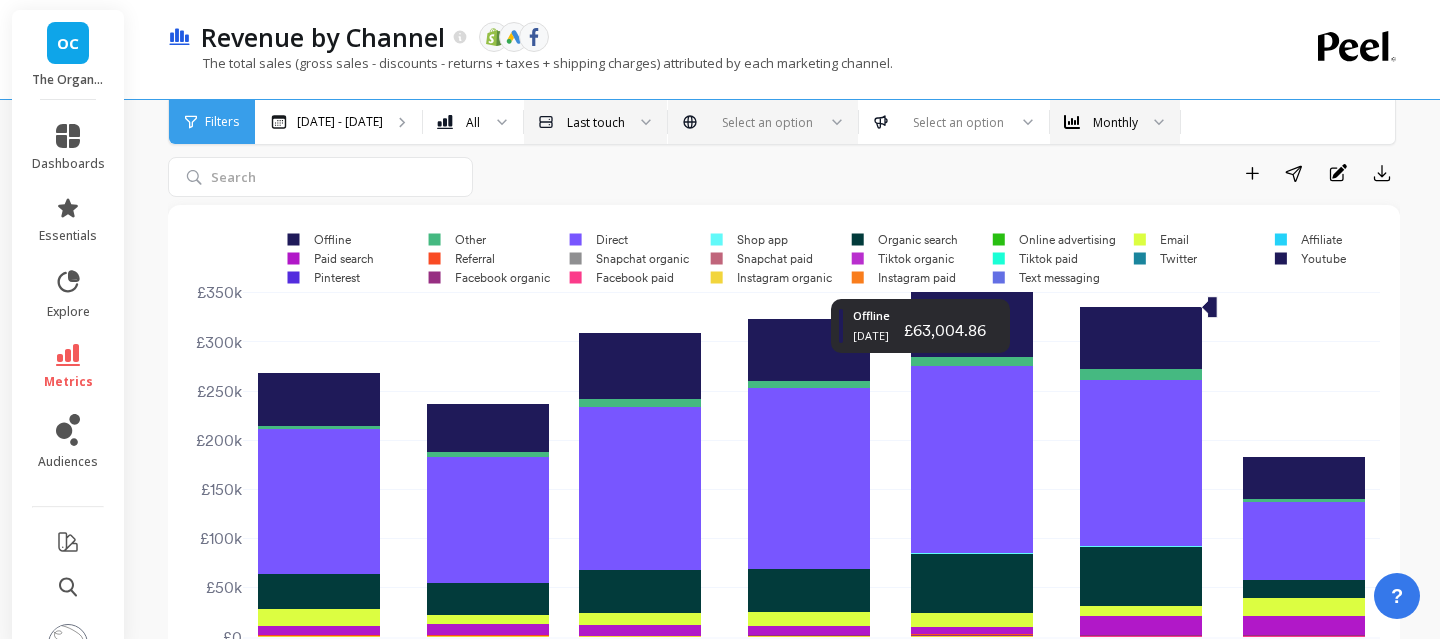 scroll, scrollTop: 42, scrollLeft: 0, axis: vertical 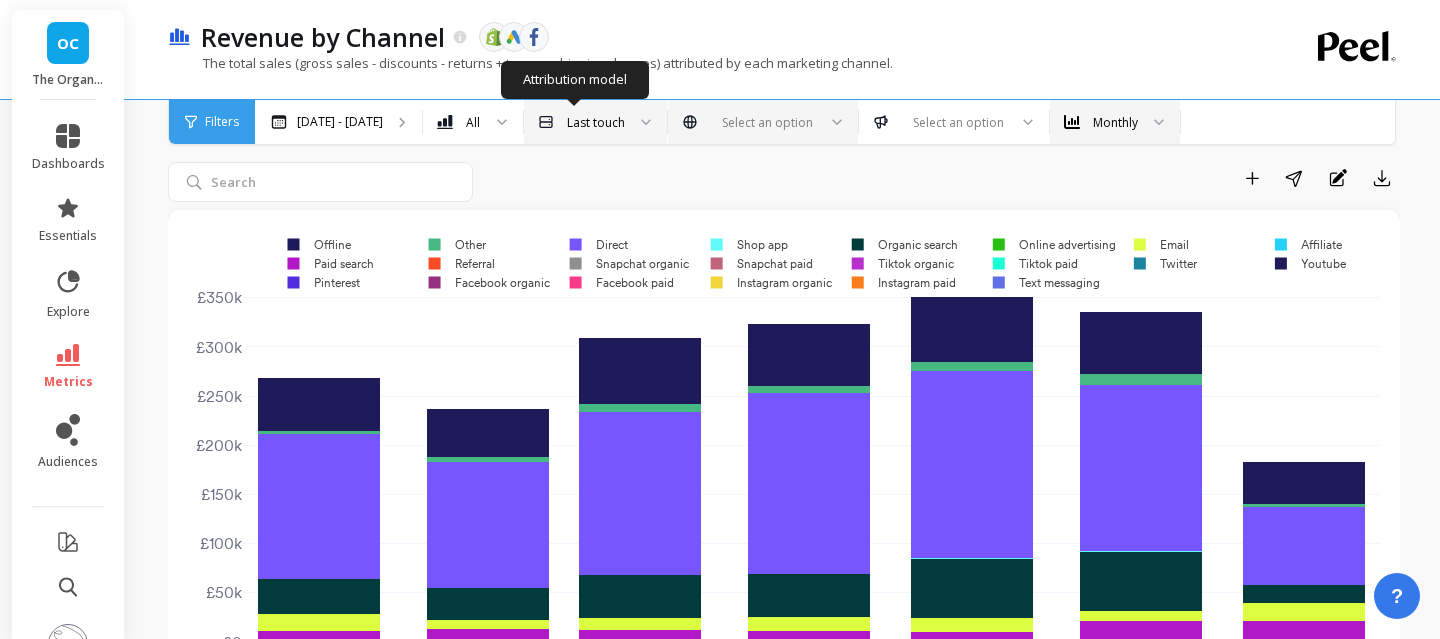 click at bounding box center [639, 122] 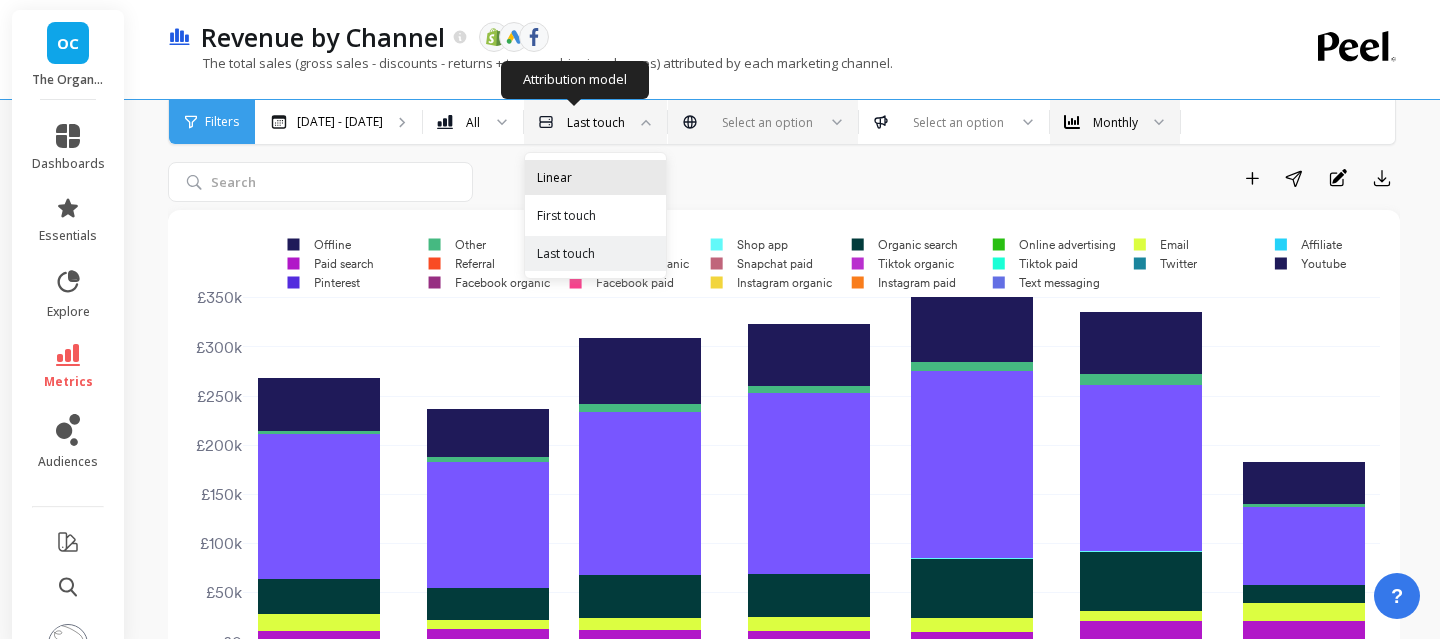 click on "Linear" at bounding box center [595, 177] 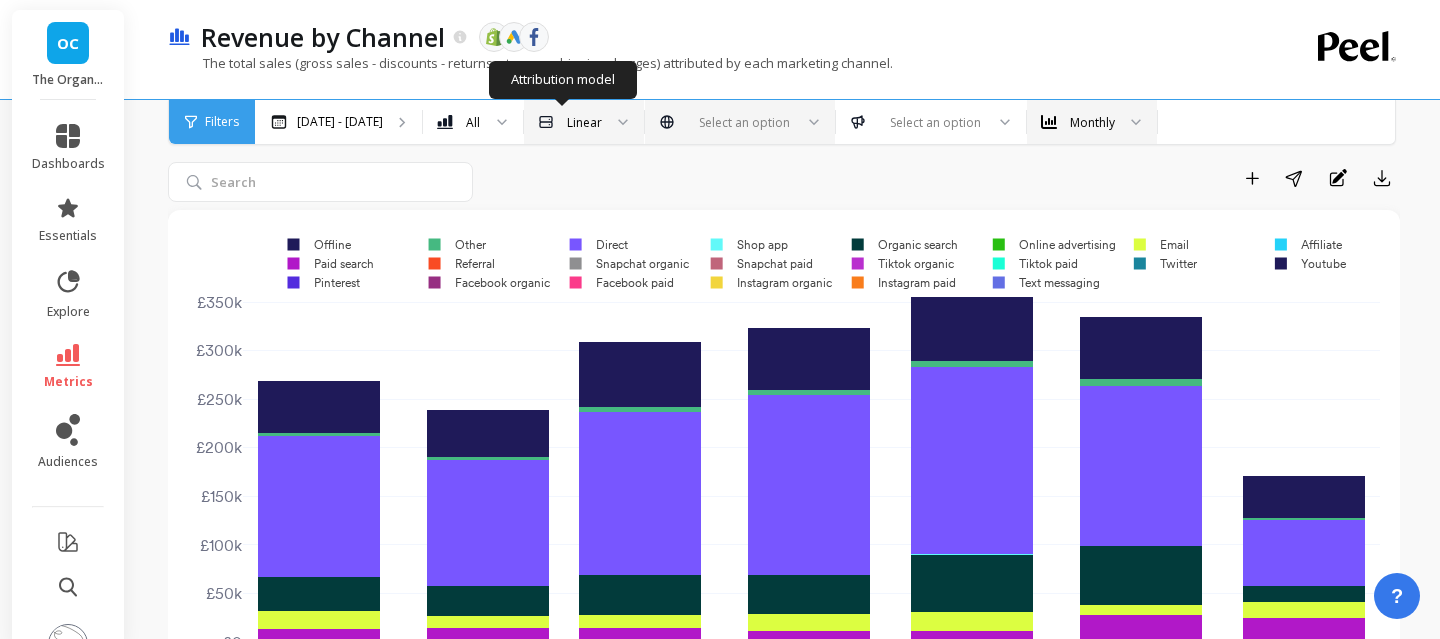 click on "Linear" at bounding box center (584, 122) 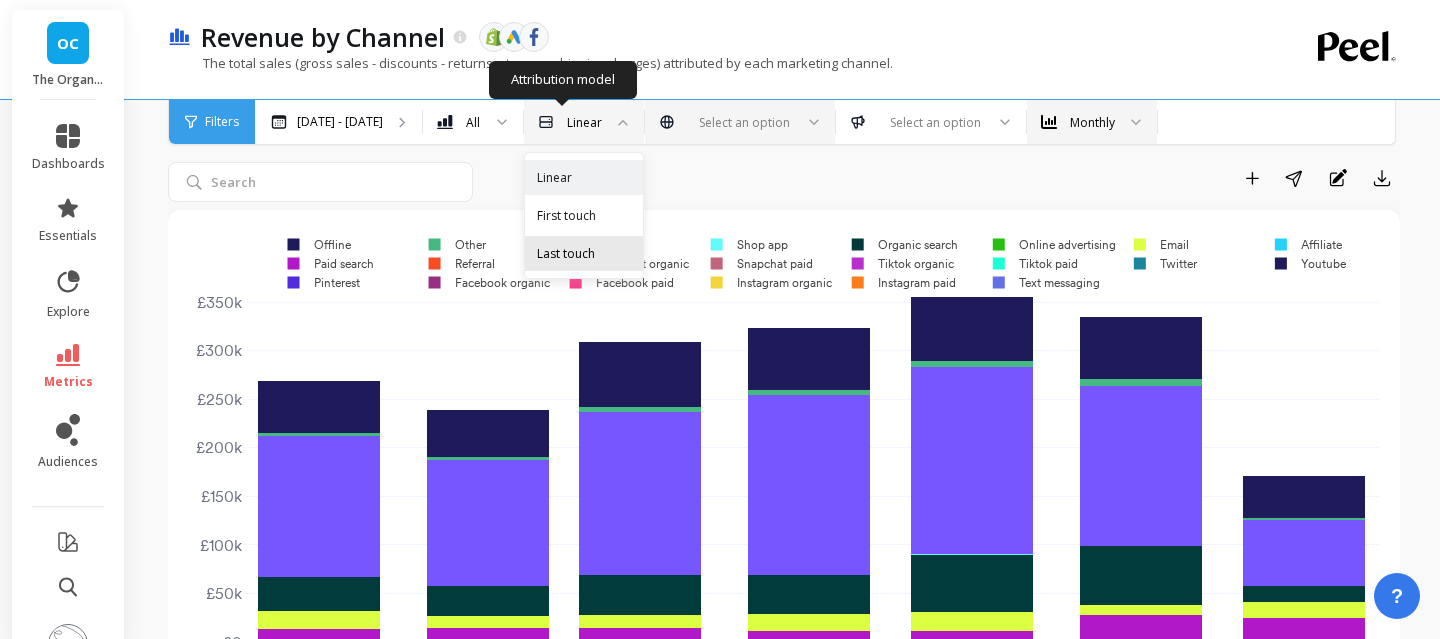 click on "Last touch" at bounding box center (584, 253) 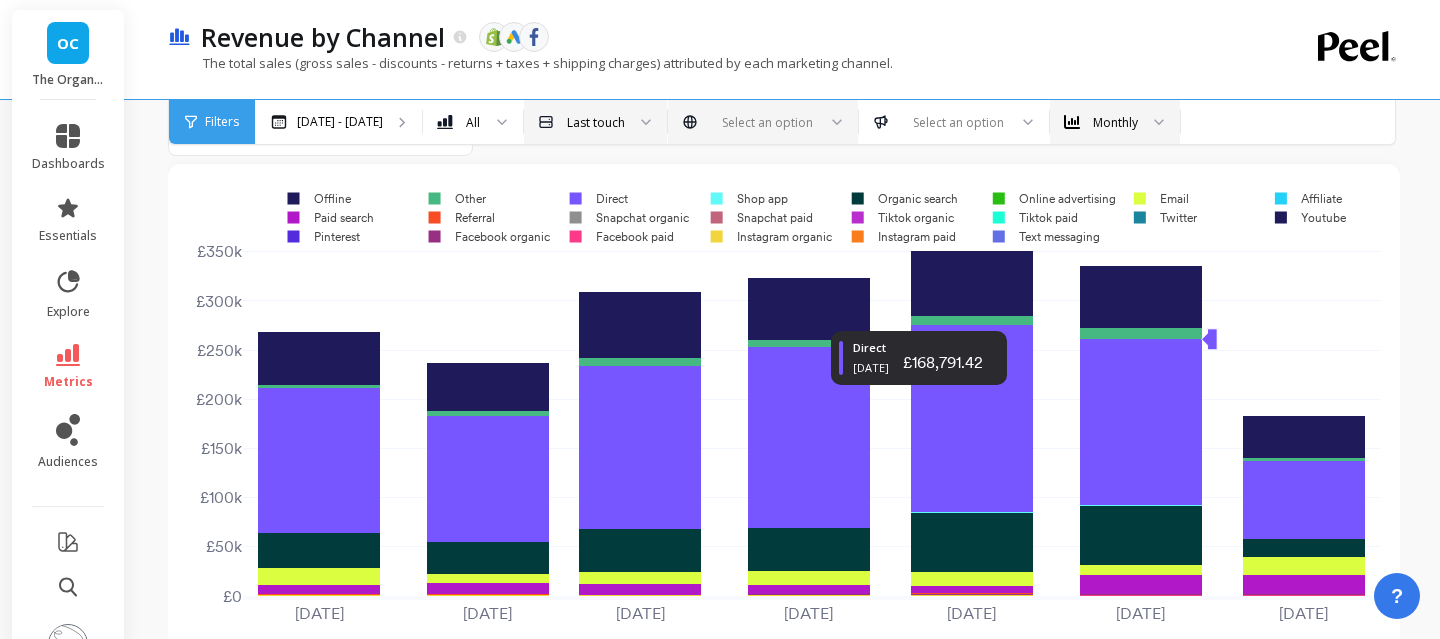 scroll, scrollTop: 100, scrollLeft: 0, axis: vertical 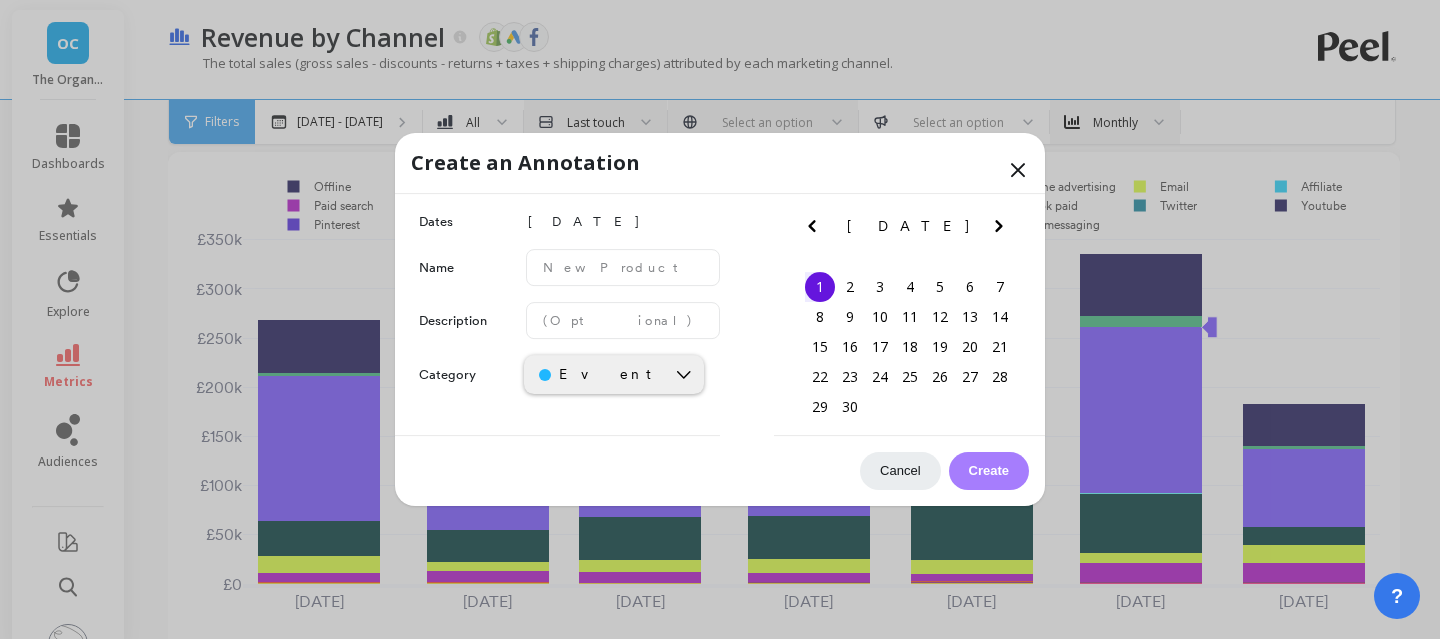 click 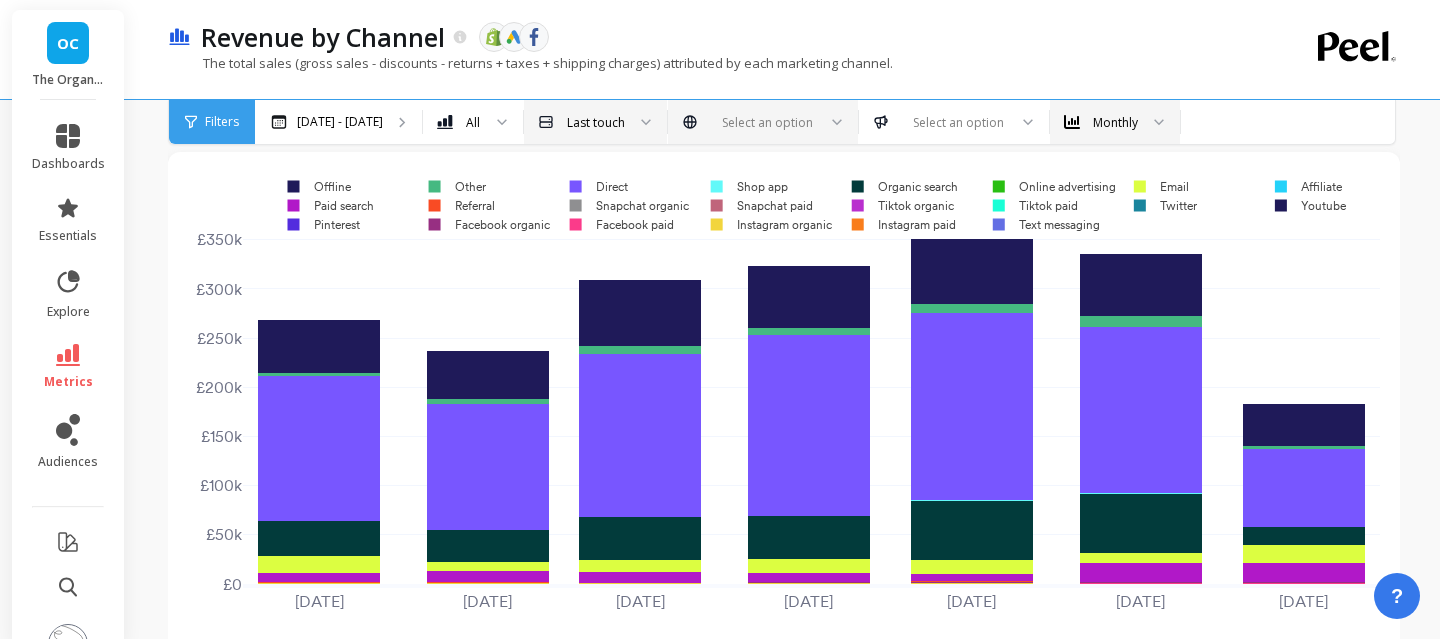 click 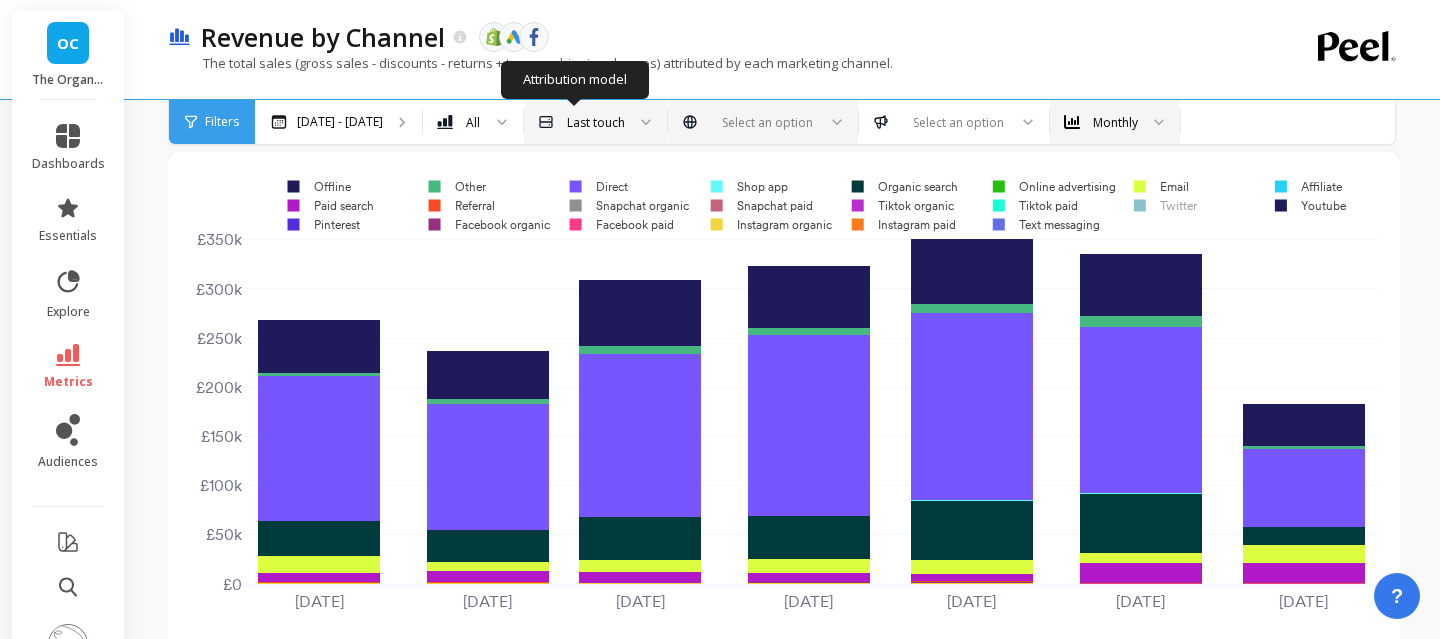 click on "Last touch" at bounding box center (583, 122) 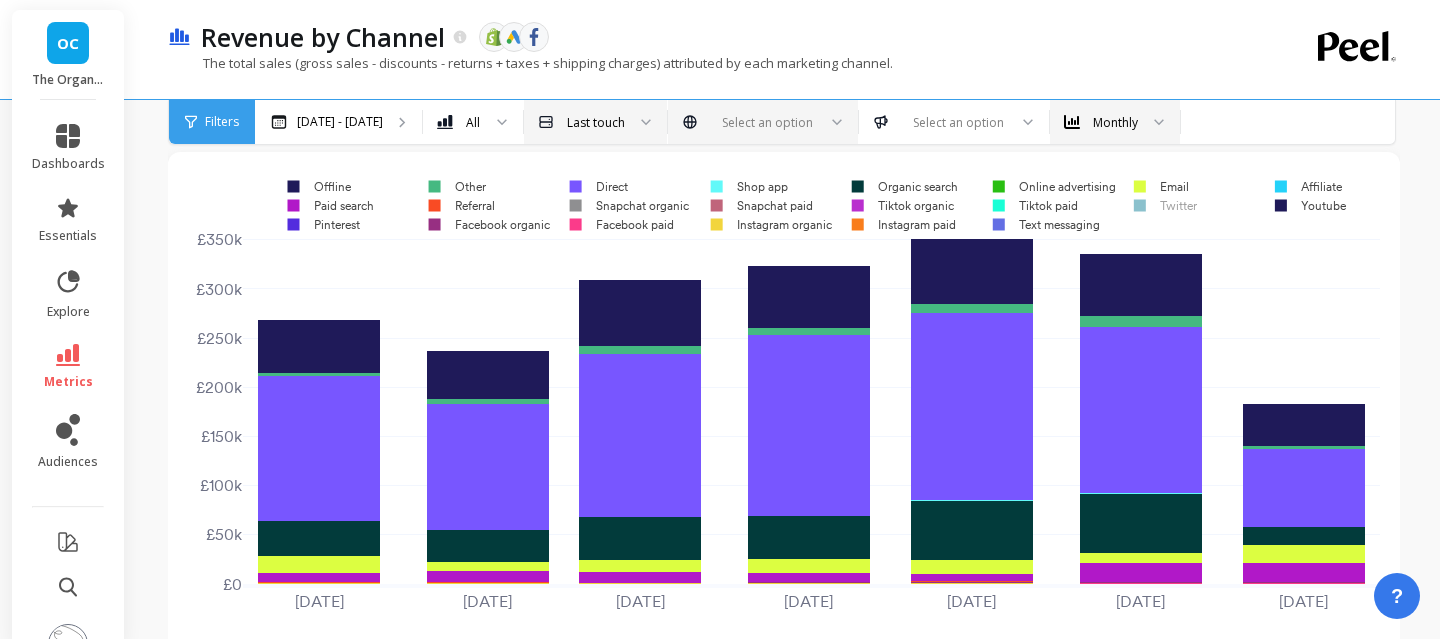 click on "The total sales (gross sales - discounts - returns + taxes + shipping charges) attributed by each marketing channel." at bounding box center [702, 73] 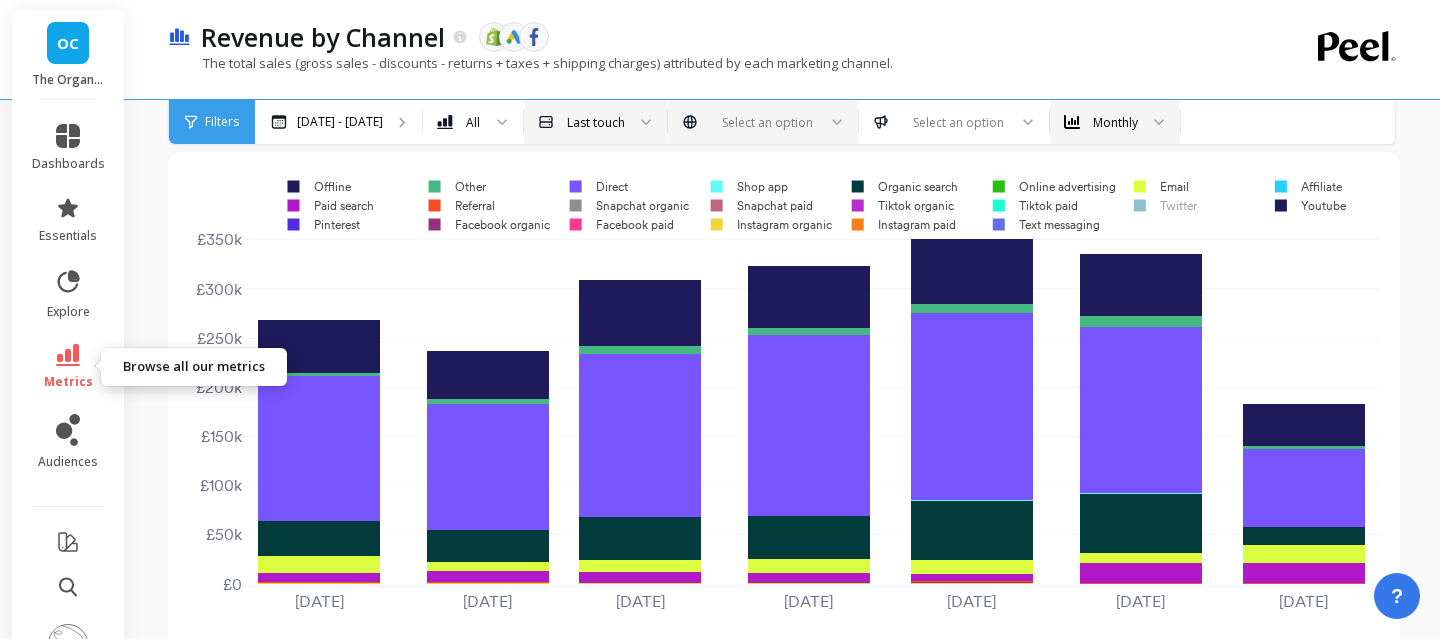 click on "metrics" at bounding box center [68, 382] 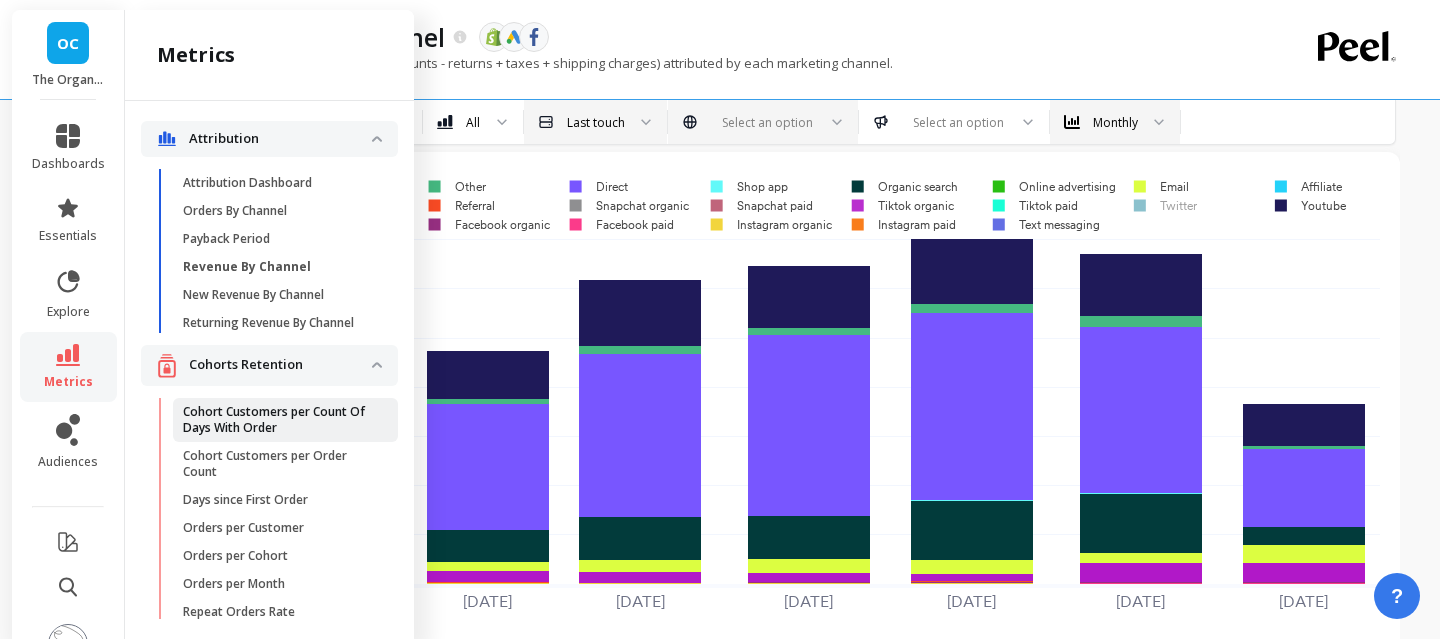 scroll, scrollTop: 396, scrollLeft: 0, axis: vertical 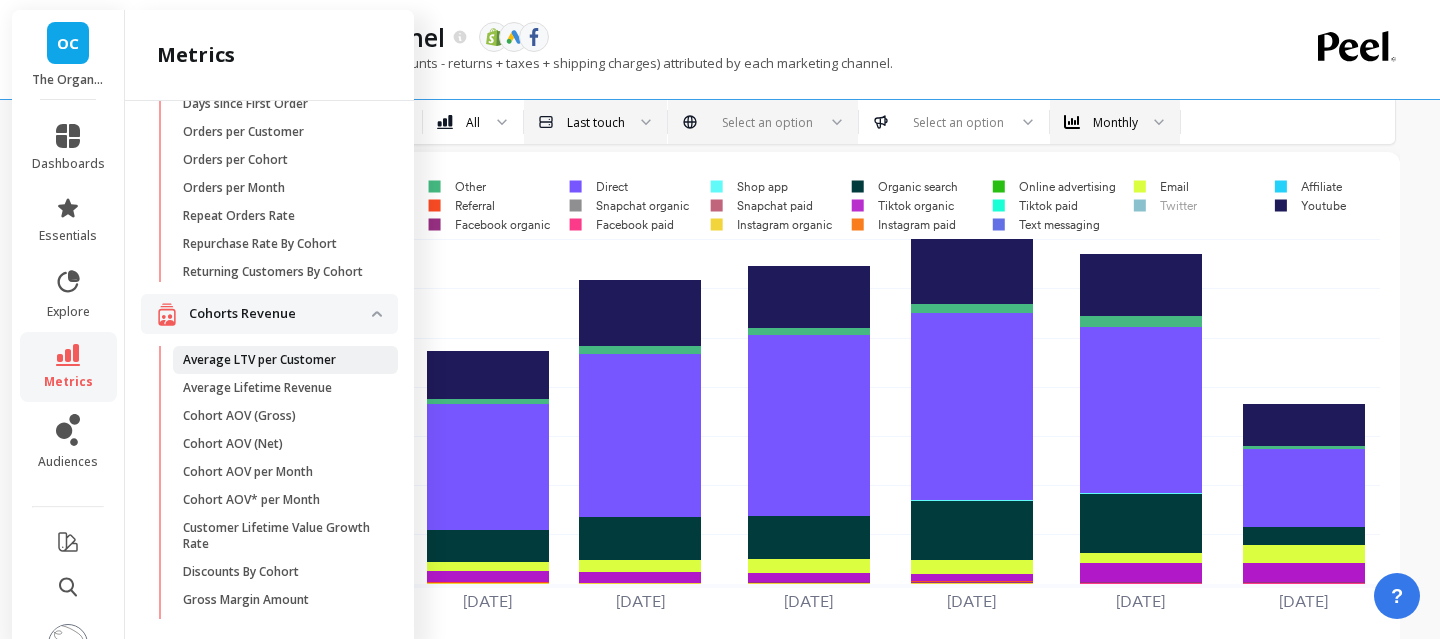 click on "Average LTV per Customer" at bounding box center [259, 360] 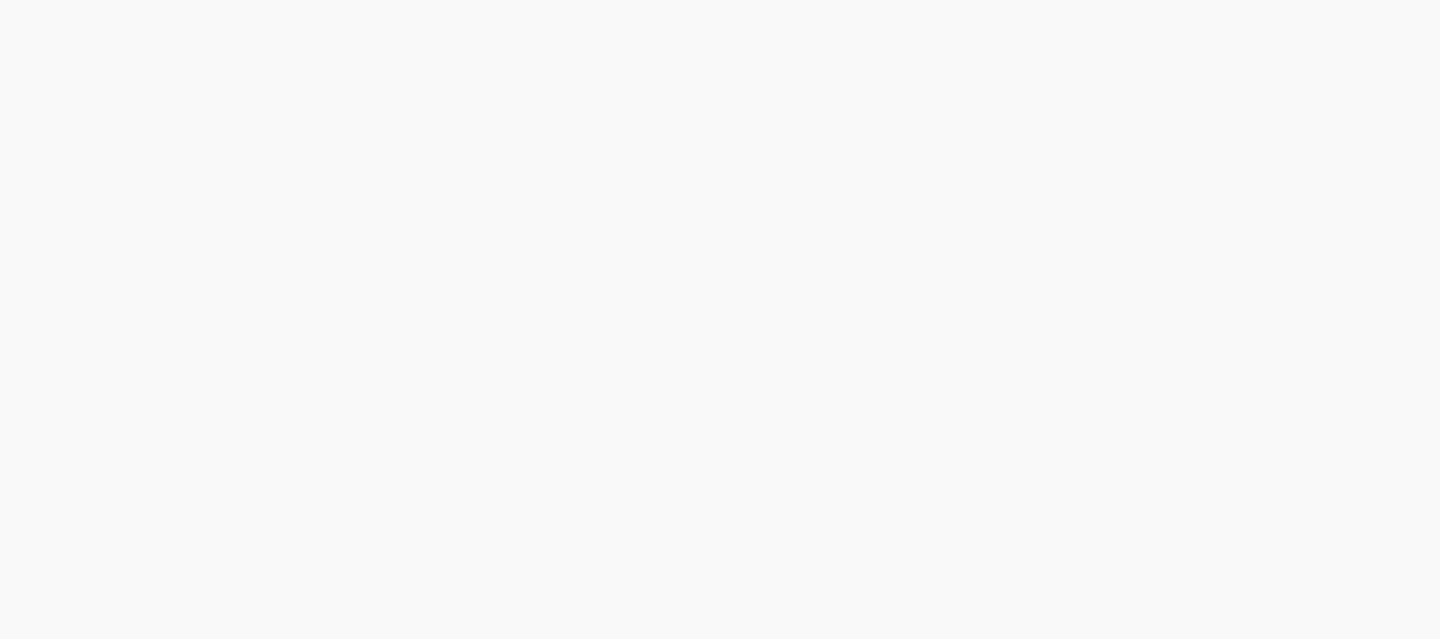 scroll, scrollTop: 0, scrollLeft: 0, axis: both 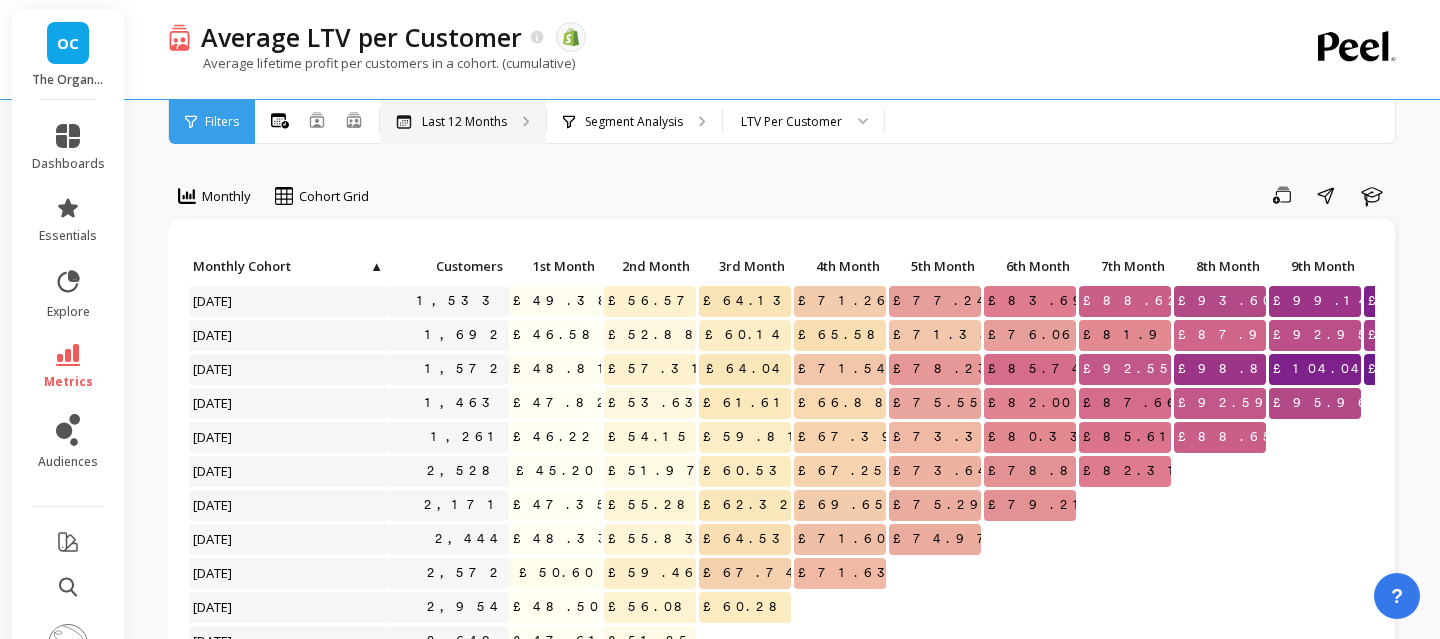 click on "Last 12 Months" at bounding box center (463, 122) 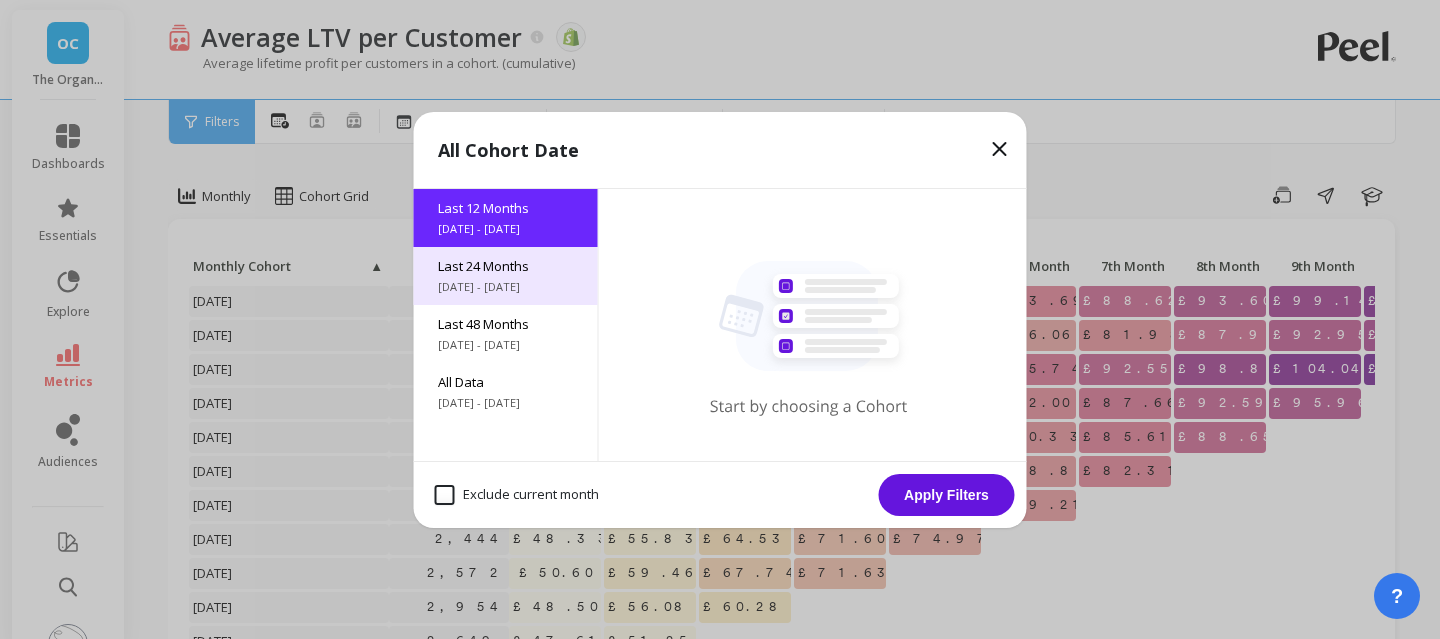 drag, startPoint x: 457, startPoint y: 310, endPoint x: 458, endPoint y: 284, distance: 26.019224 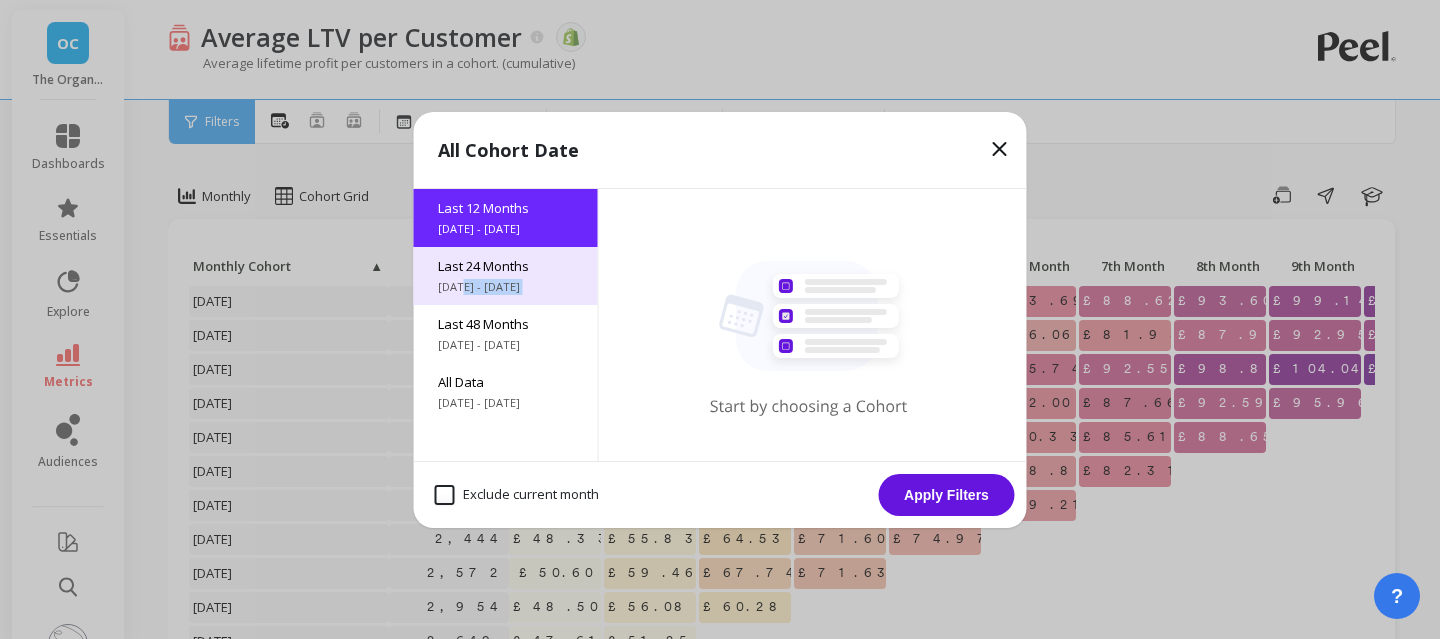 click on "7/15/2023 - 7/15/2025" at bounding box center [506, 287] 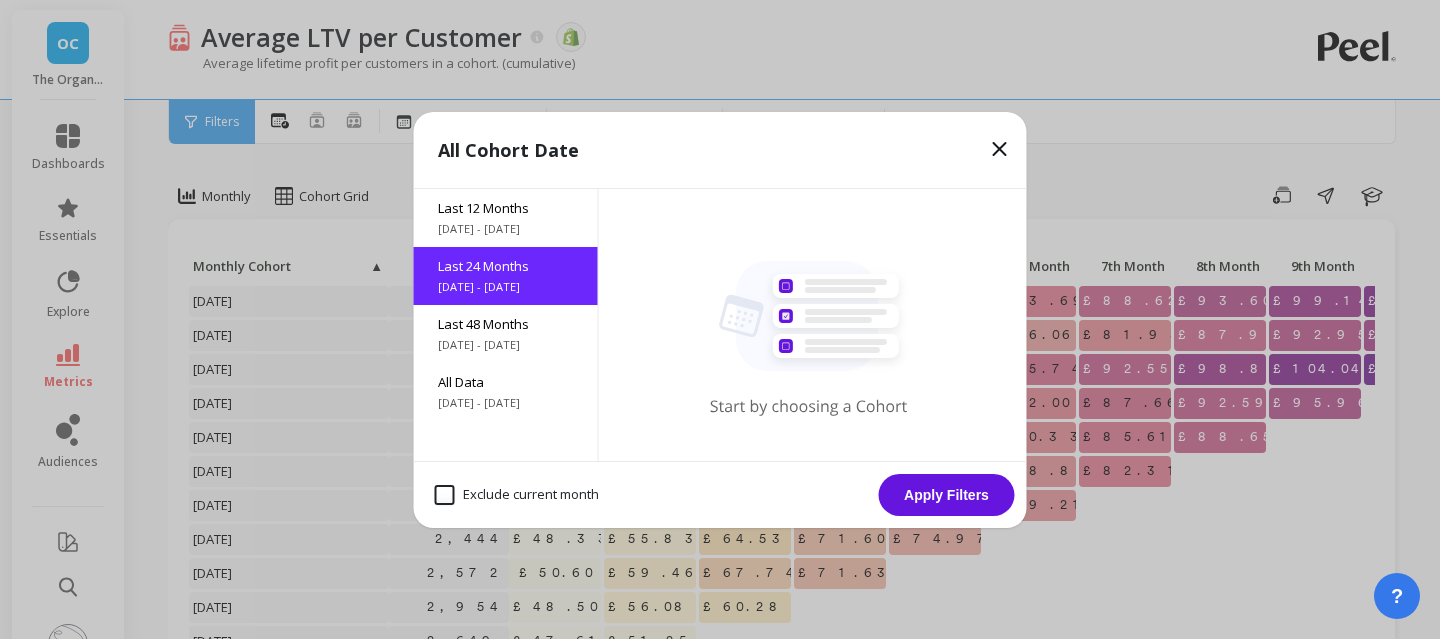 click on "Apply Filters" at bounding box center [947, 495] 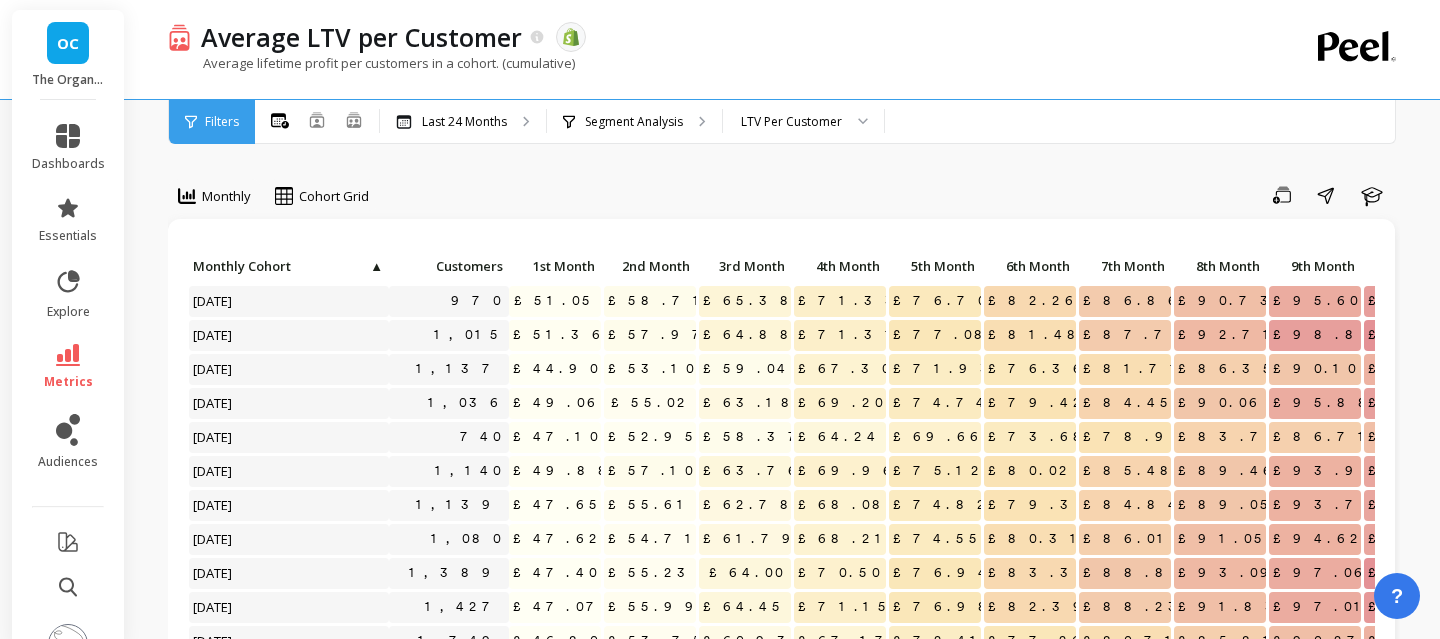 click on "£51.05" at bounding box center (555, 301) 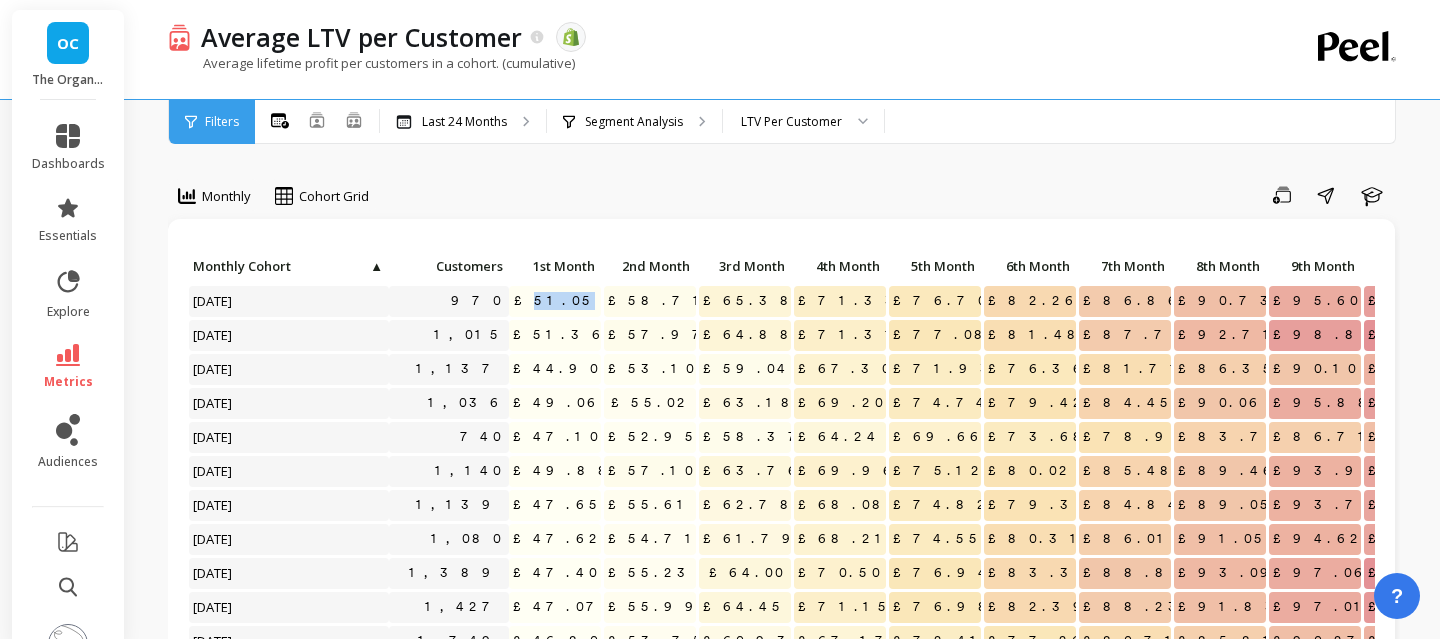 click on "£51.05" at bounding box center [555, 301] 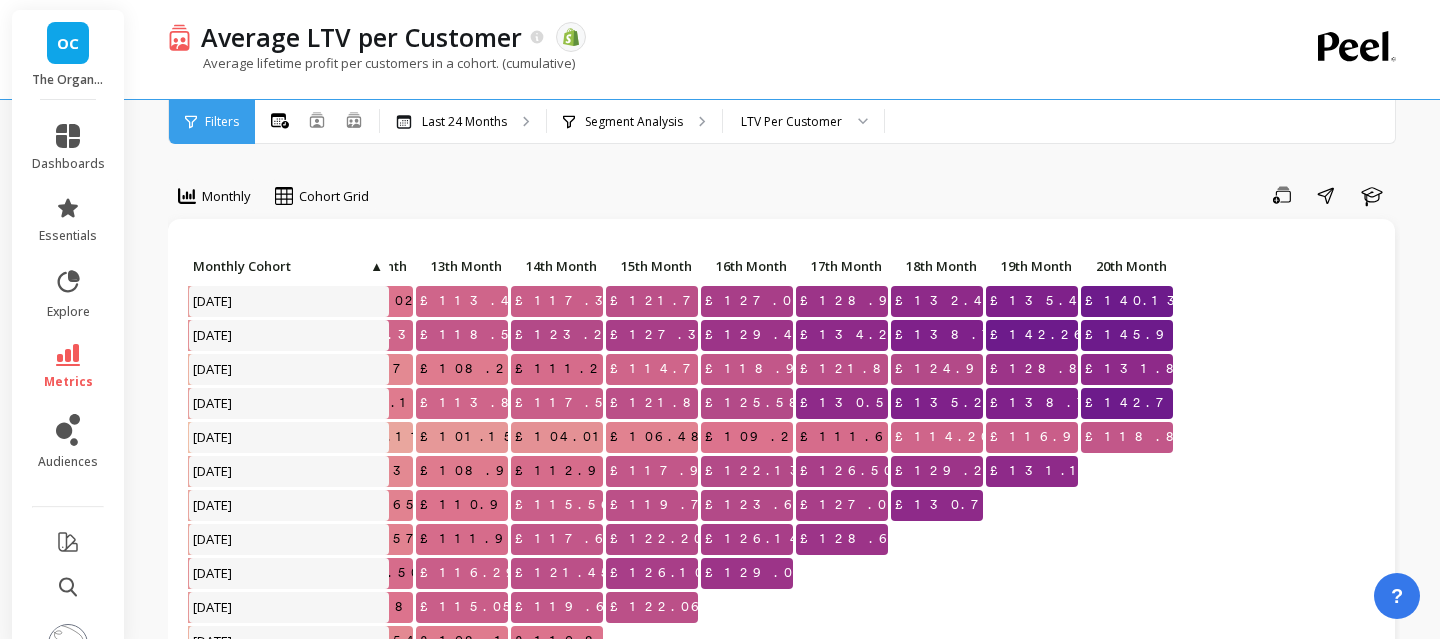 scroll, scrollTop: 0, scrollLeft: 1413, axis: horizontal 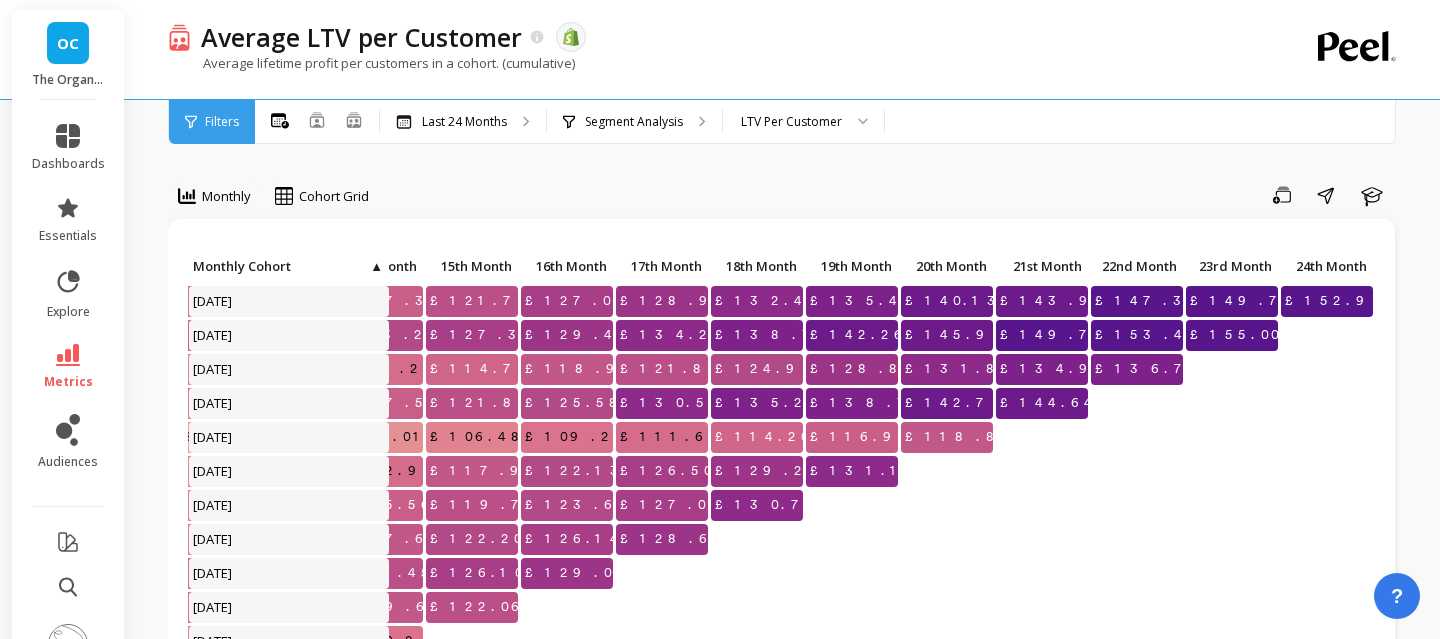 click on "£152.99" at bounding box center (1342, 301) 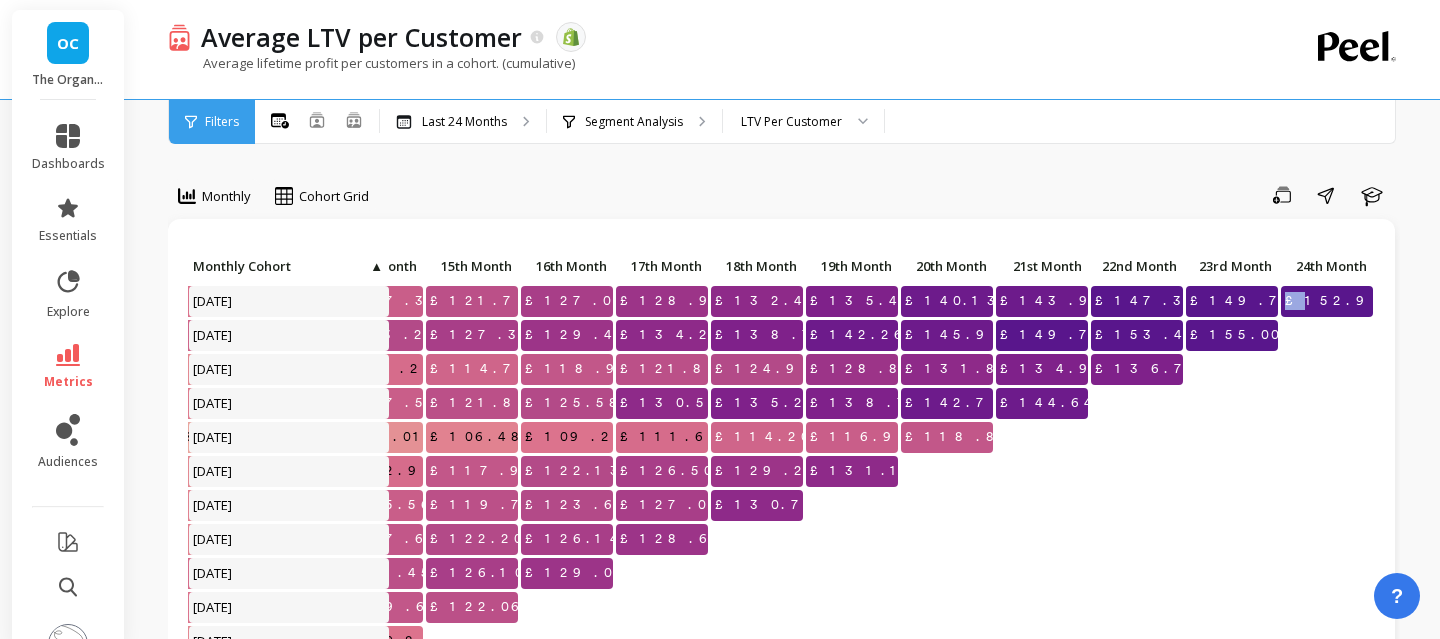 click on "£152.99" at bounding box center (1342, 301) 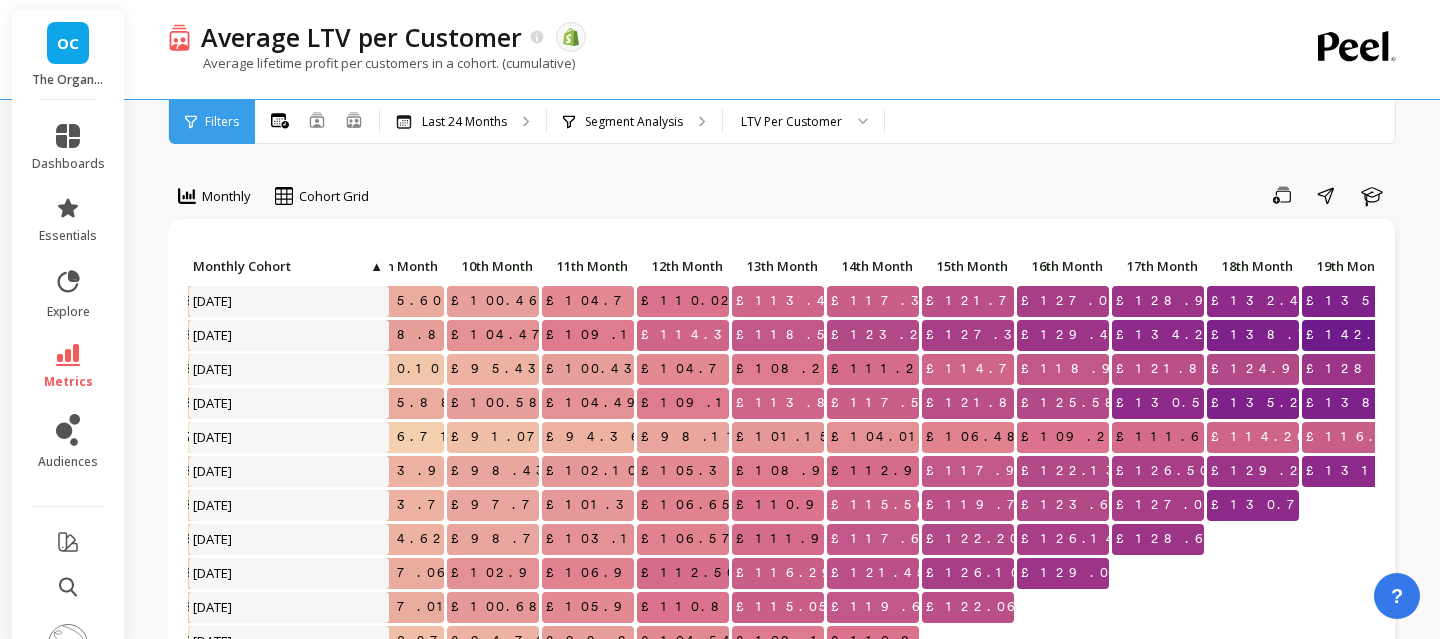 scroll, scrollTop: 1, scrollLeft: 1413, axis: both 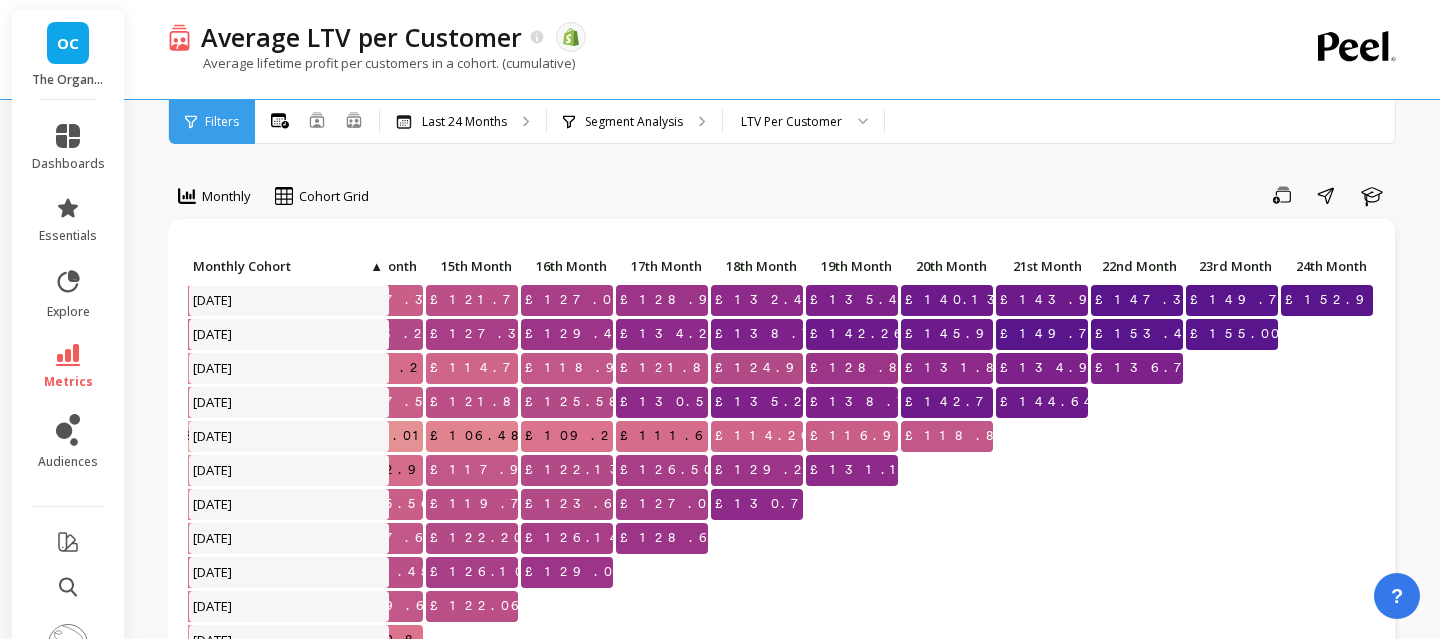 drag, startPoint x: 677, startPoint y: 292, endPoint x: 717, endPoint y: 639, distance: 349.29788 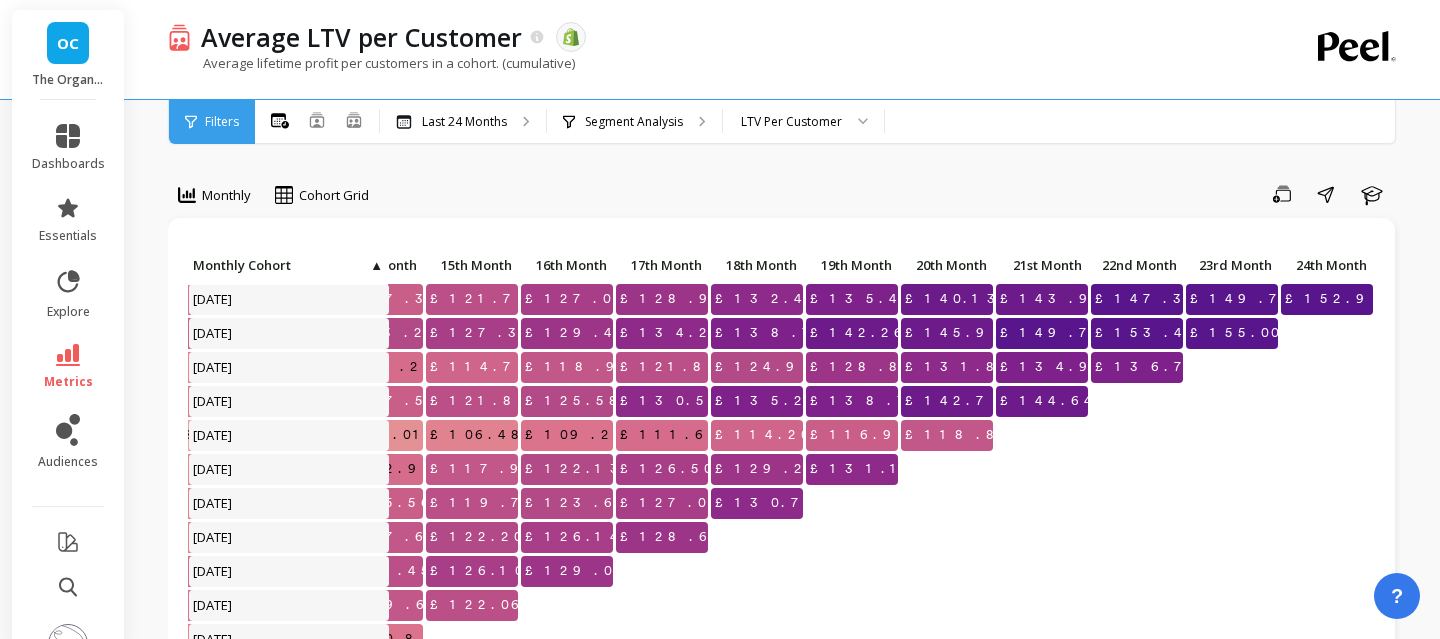click on "£128.60" at bounding box center [662, 539] 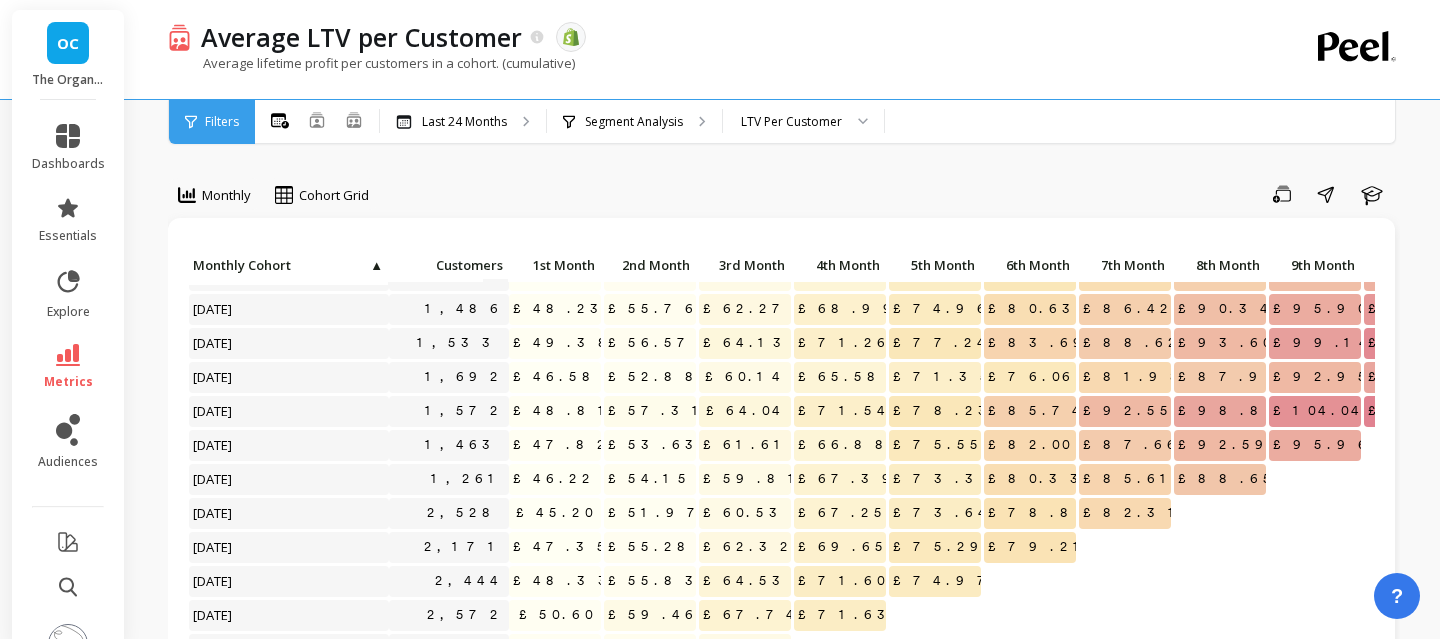 scroll, scrollTop: 409, scrollLeft: 0, axis: vertical 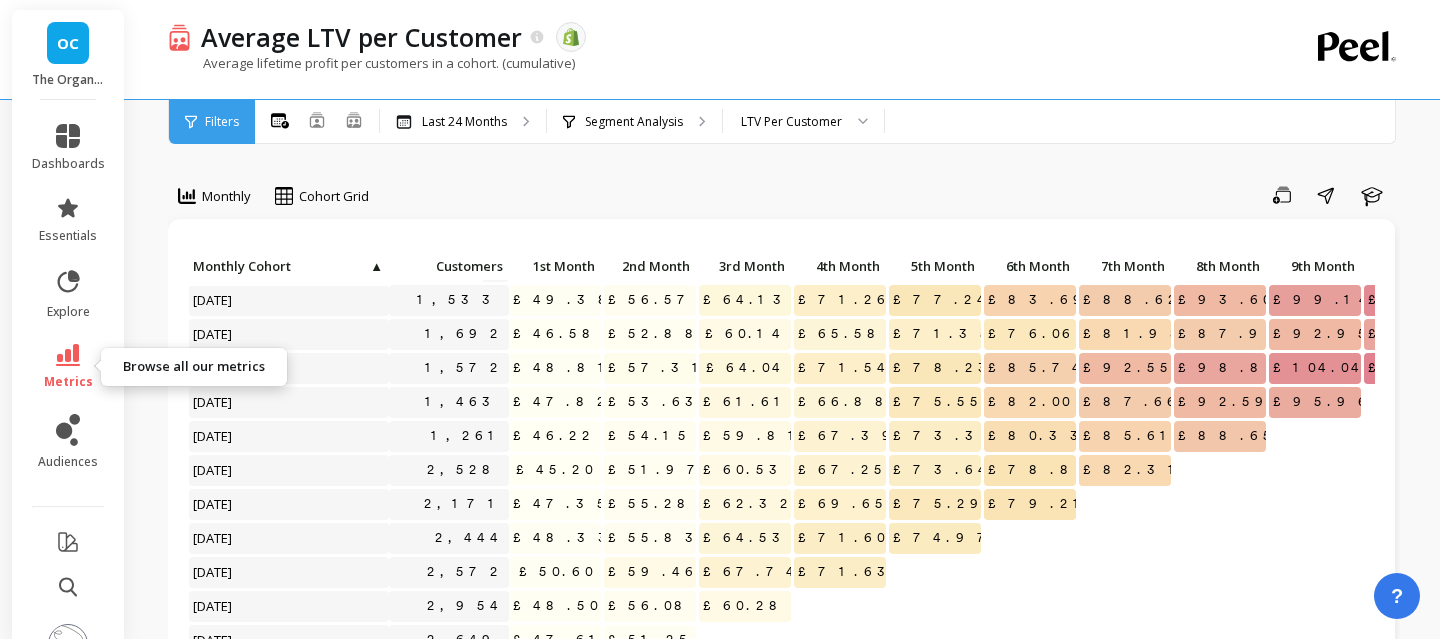 click on "metrics" at bounding box center (68, 382) 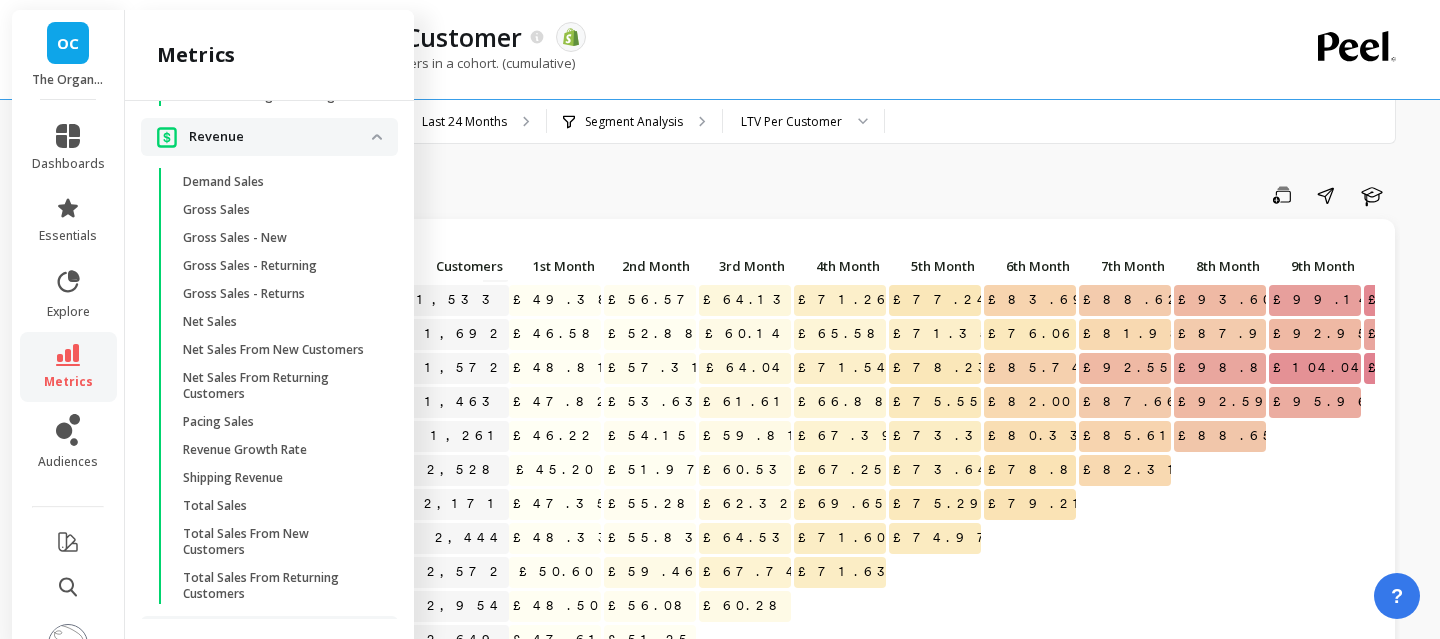 scroll, scrollTop: 4447, scrollLeft: 0, axis: vertical 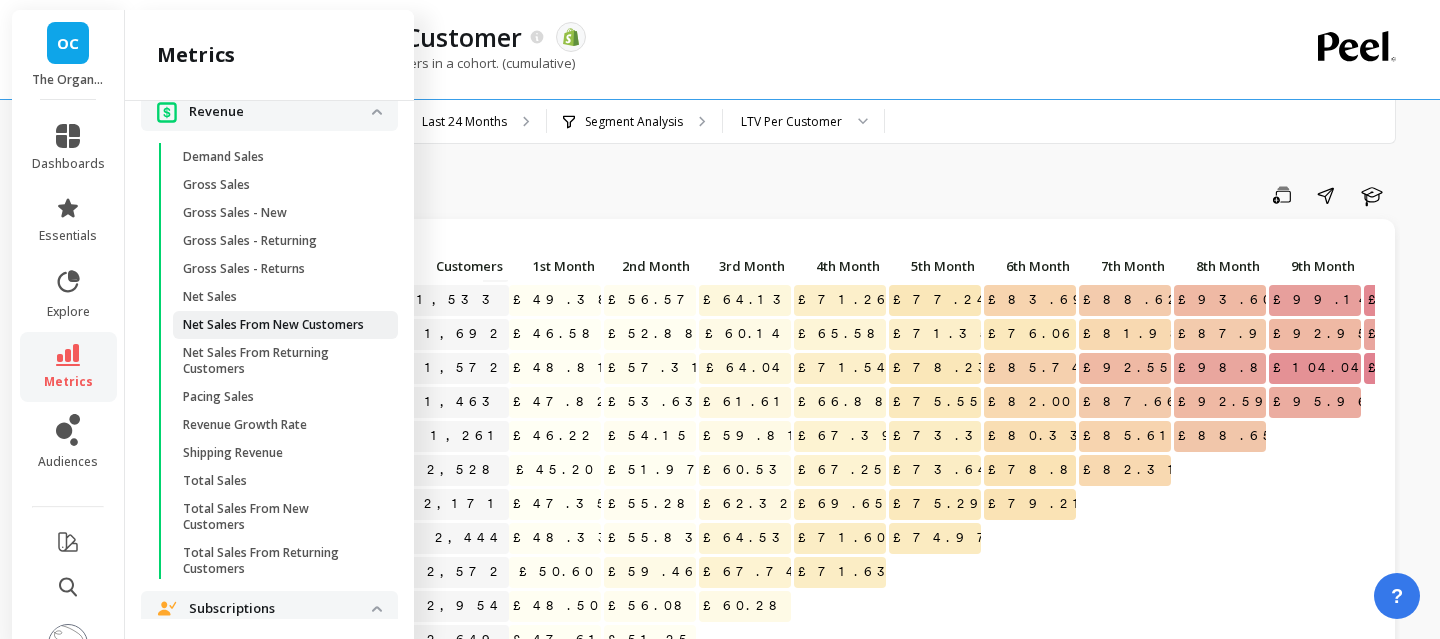 click on "Net Sales From New Customers" at bounding box center [273, 325] 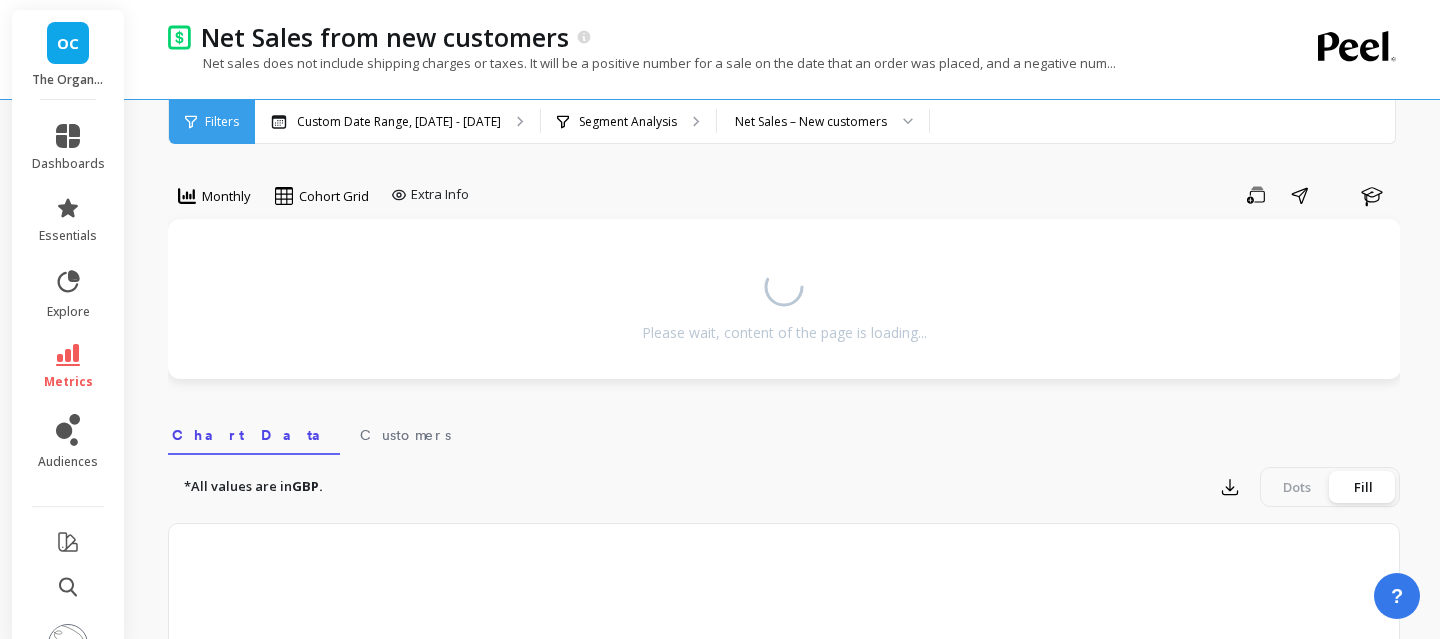 scroll, scrollTop: 0, scrollLeft: 0, axis: both 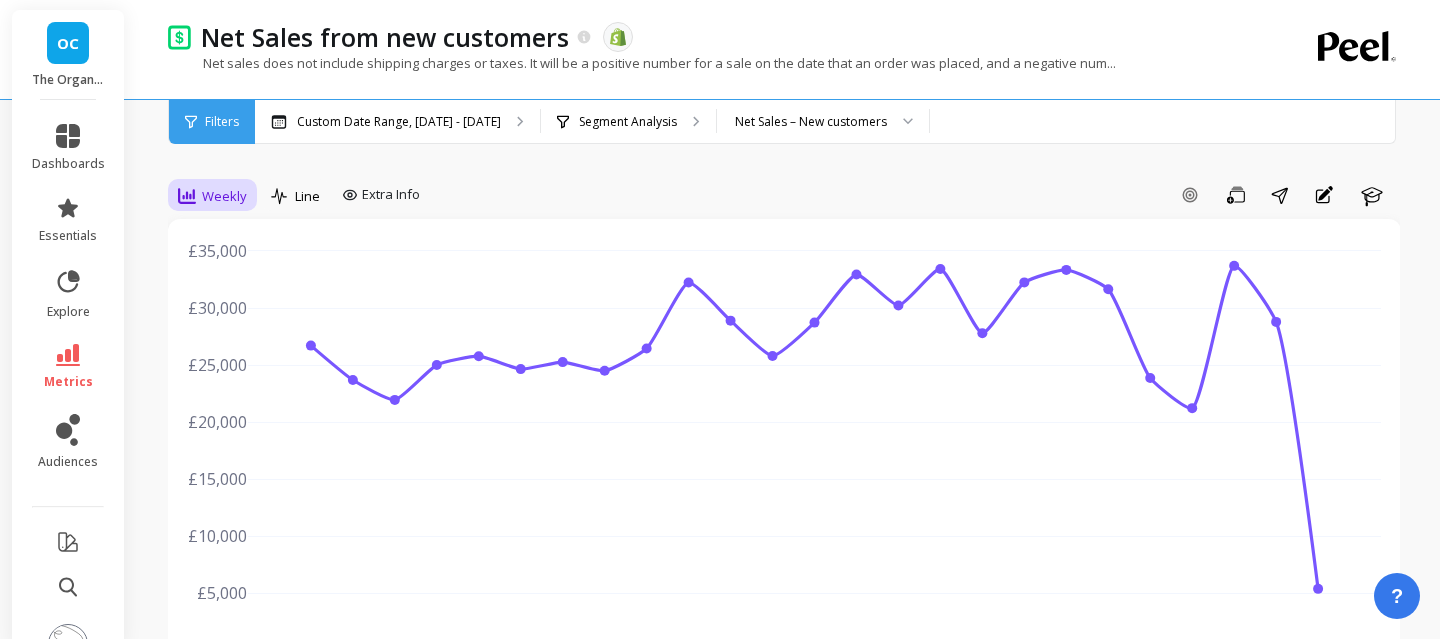 click on "Weekly" at bounding box center [212, 196] 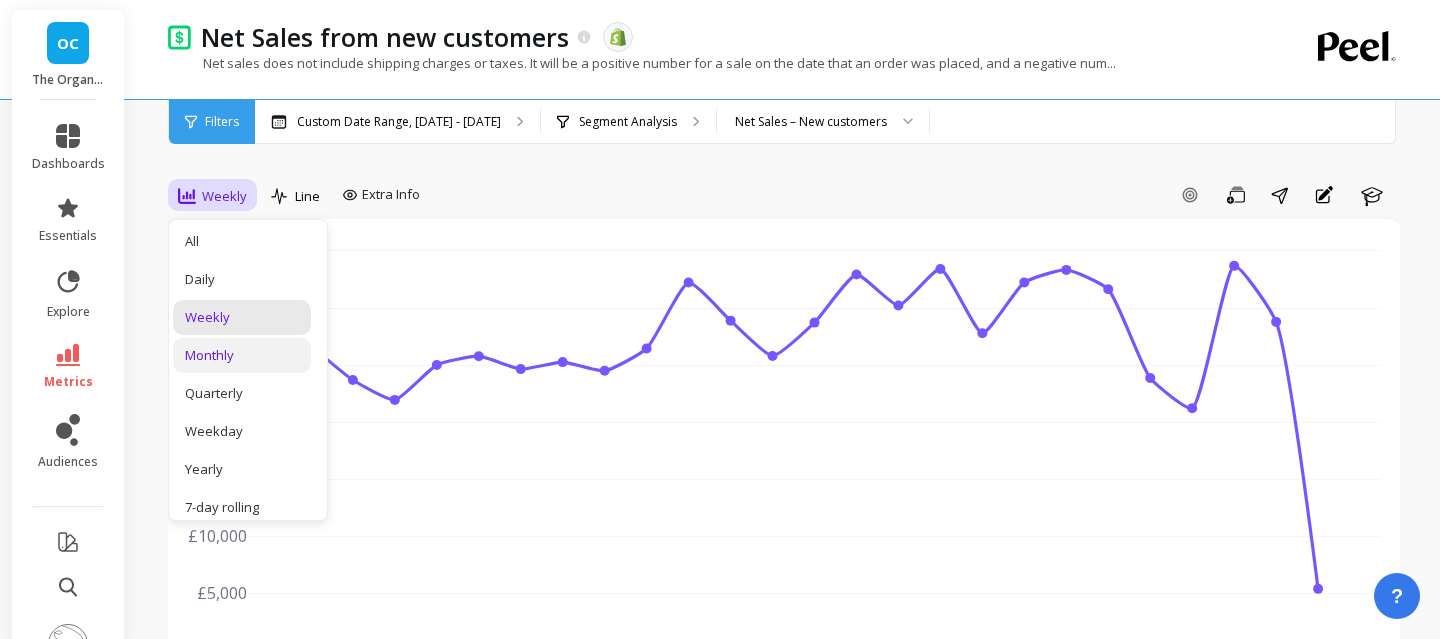 click on "Monthly" at bounding box center [242, 355] 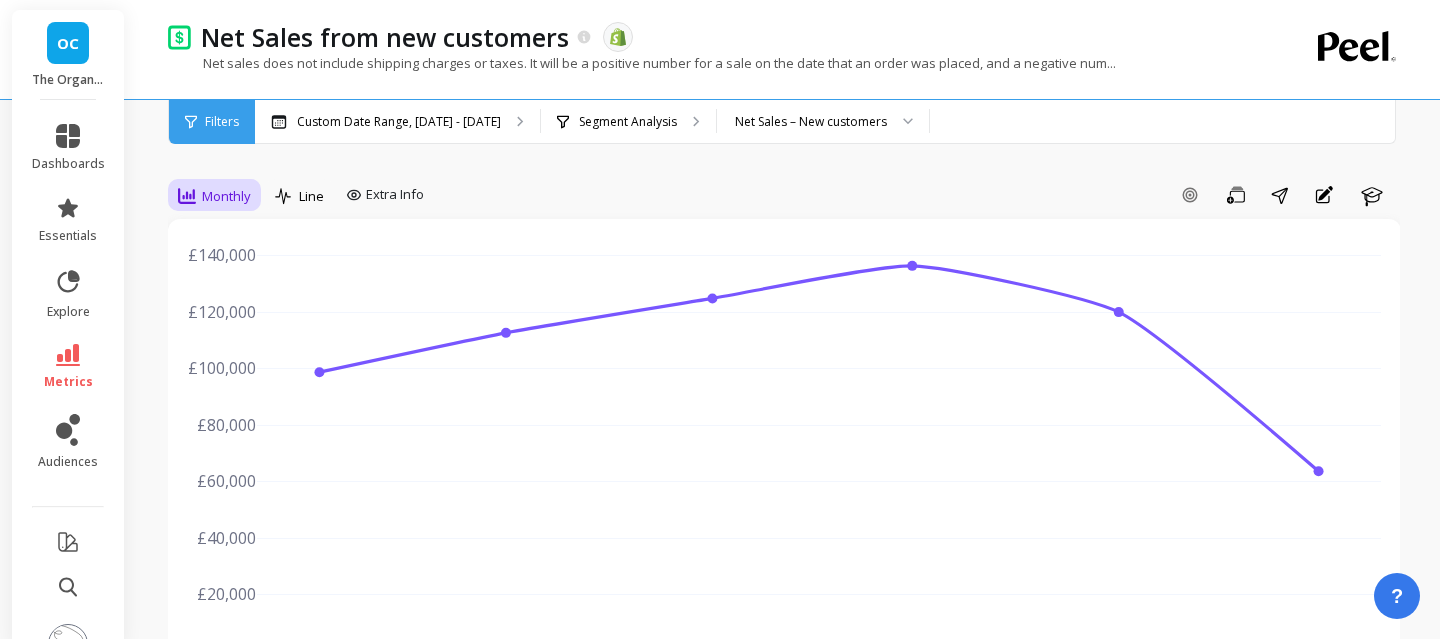 click on "Monthly" at bounding box center [226, 196] 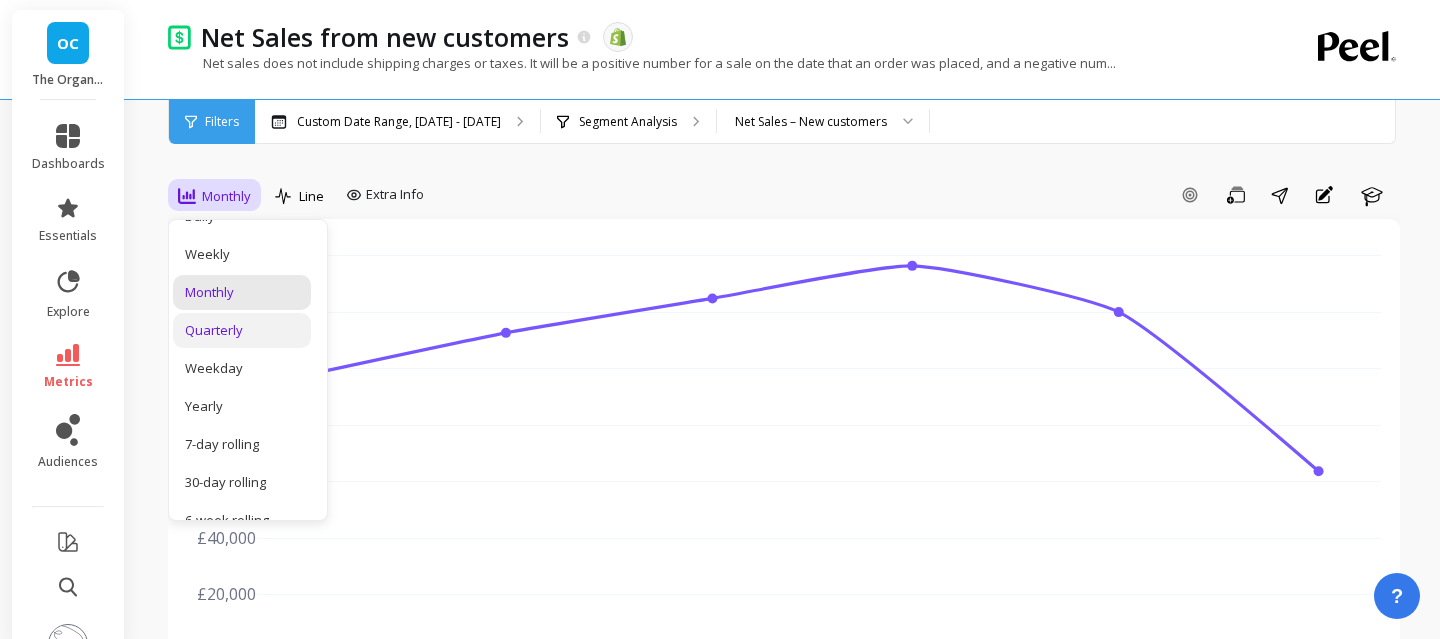 scroll, scrollTop: 161, scrollLeft: 0, axis: vertical 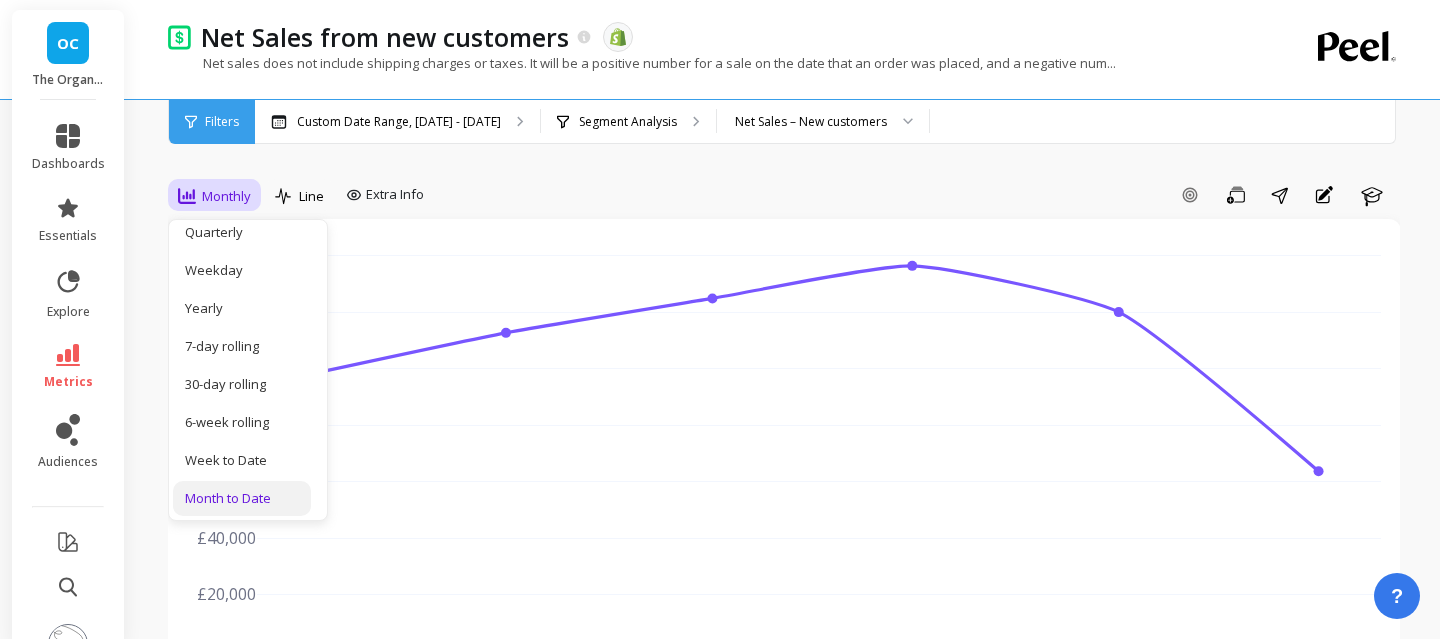 click on "Month to Date" at bounding box center (242, 498) 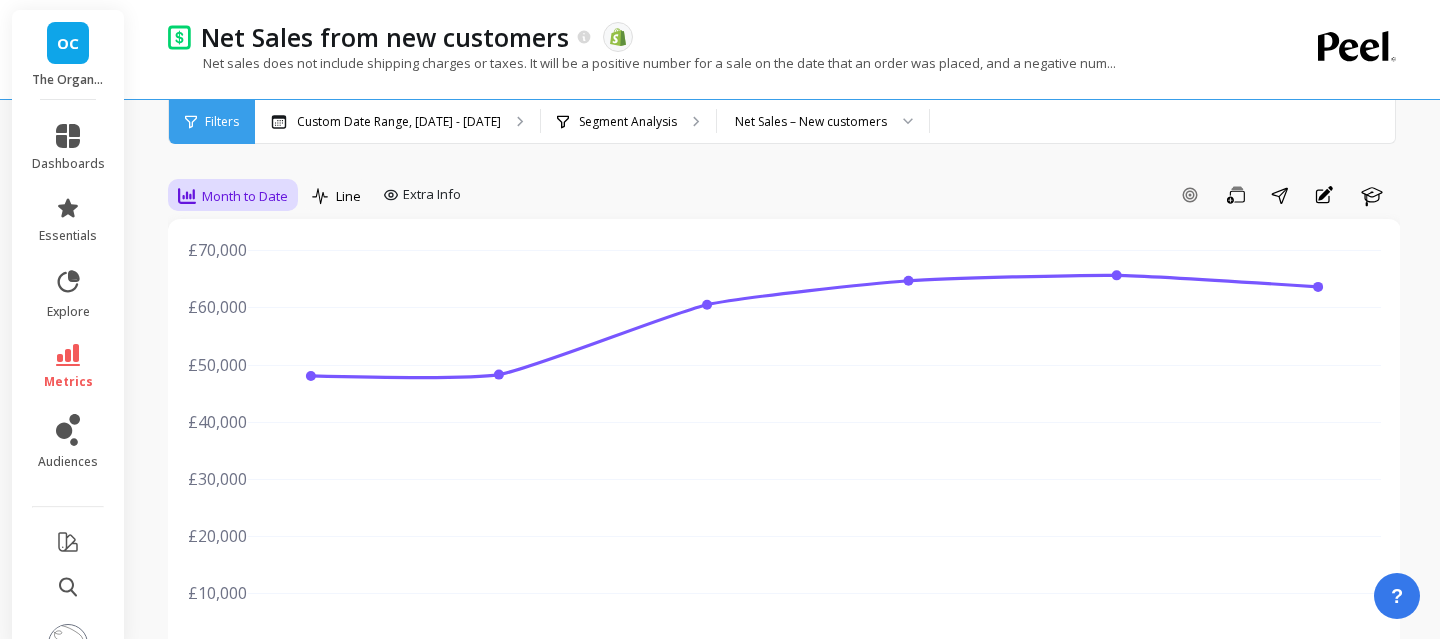 click on "Month to Date" at bounding box center [245, 196] 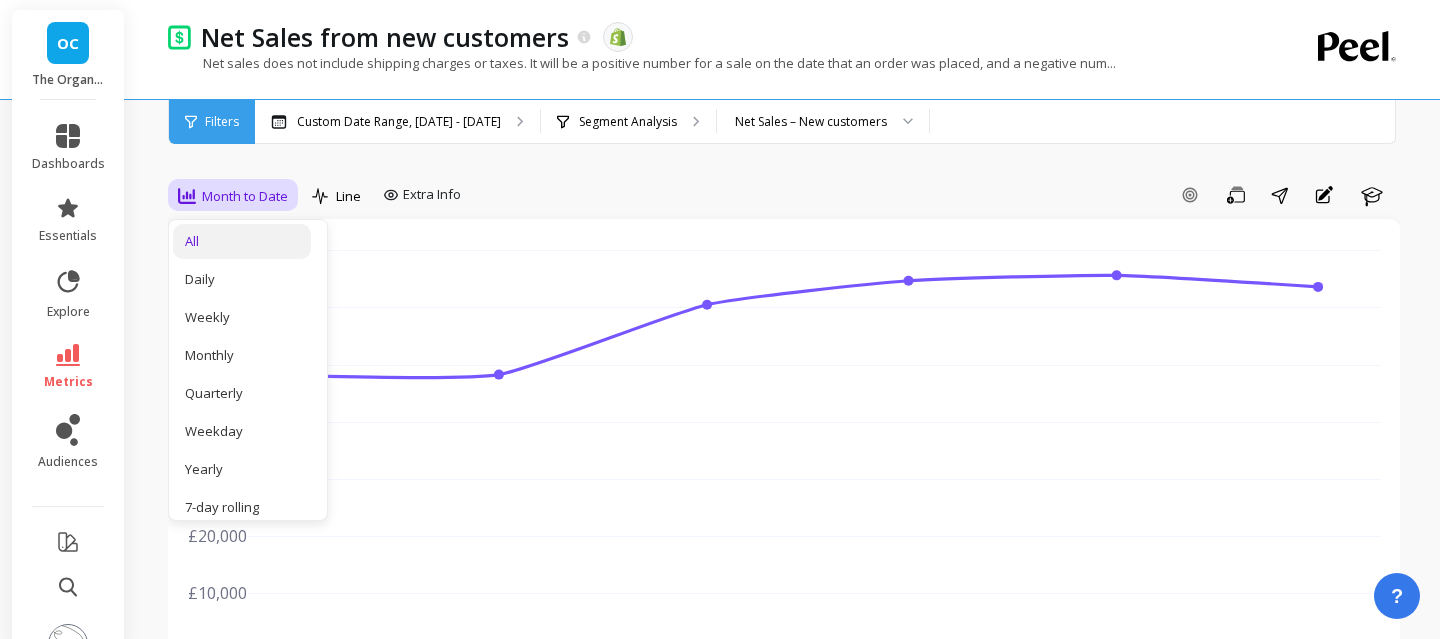 click on "All" at bounding box center (242, 241) 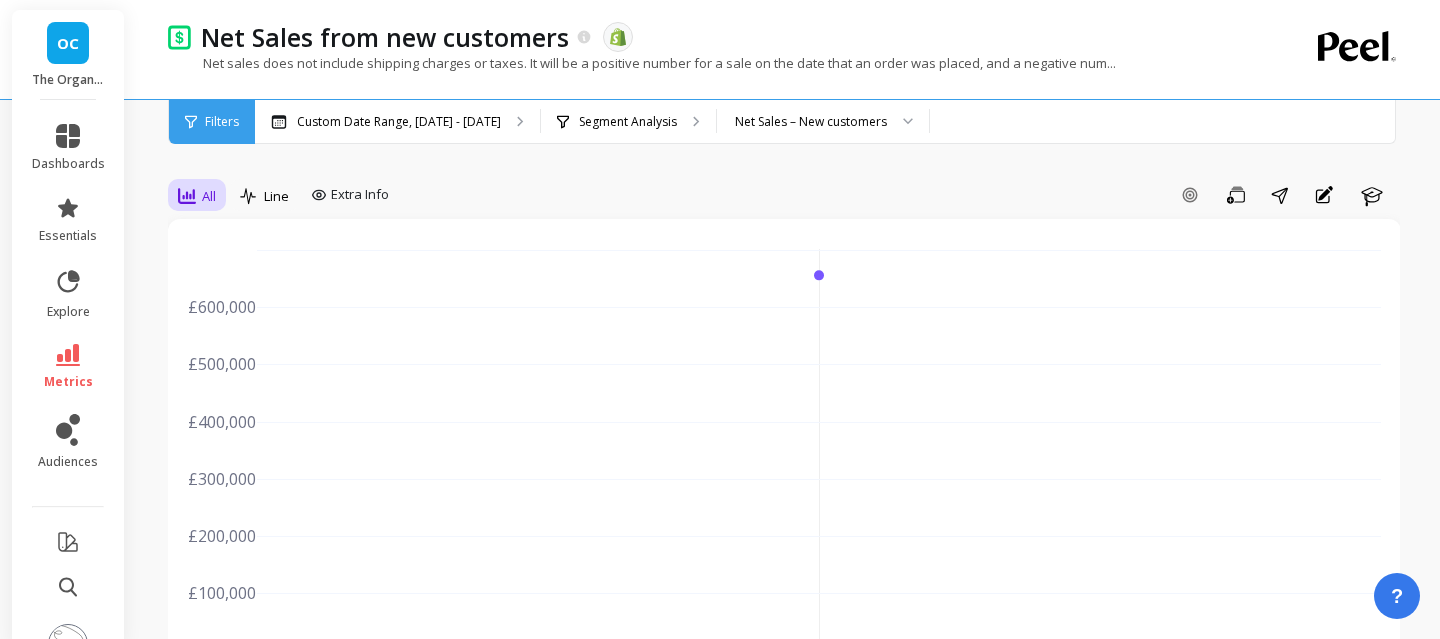 click on "All" at bounding box center [197, 196] 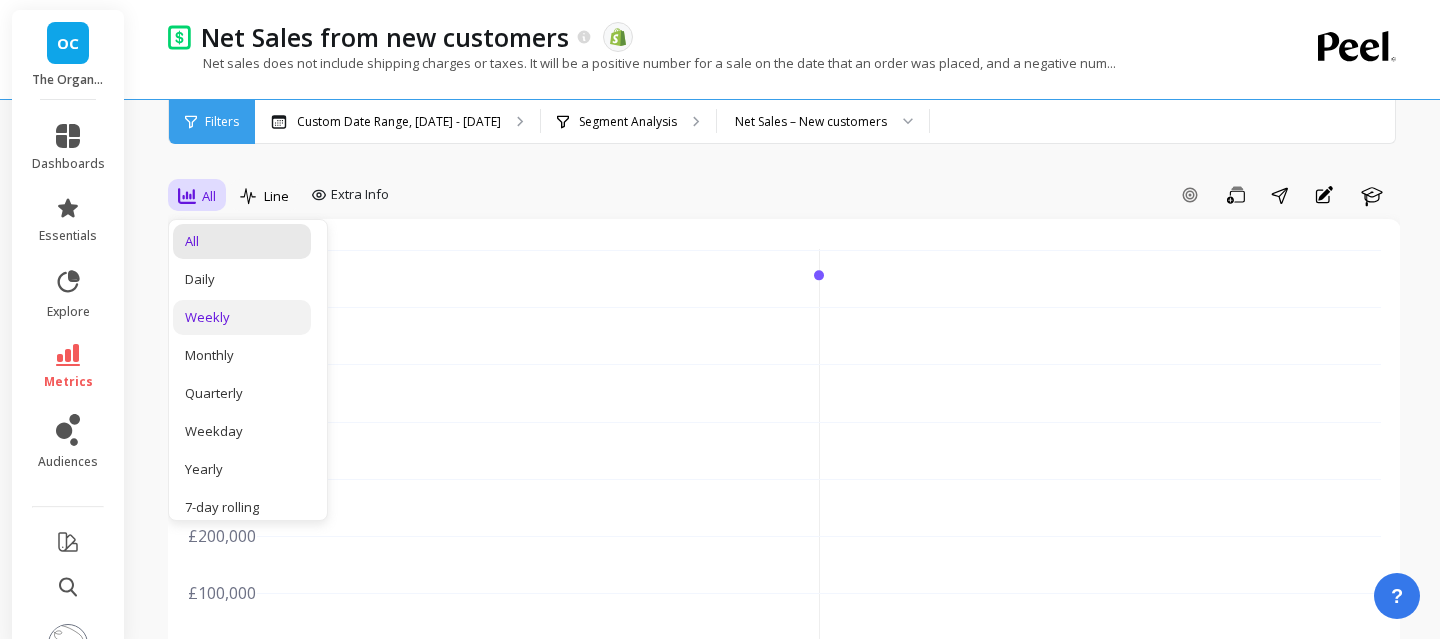 click on "Weekly" at bounding box center [242, 317] 